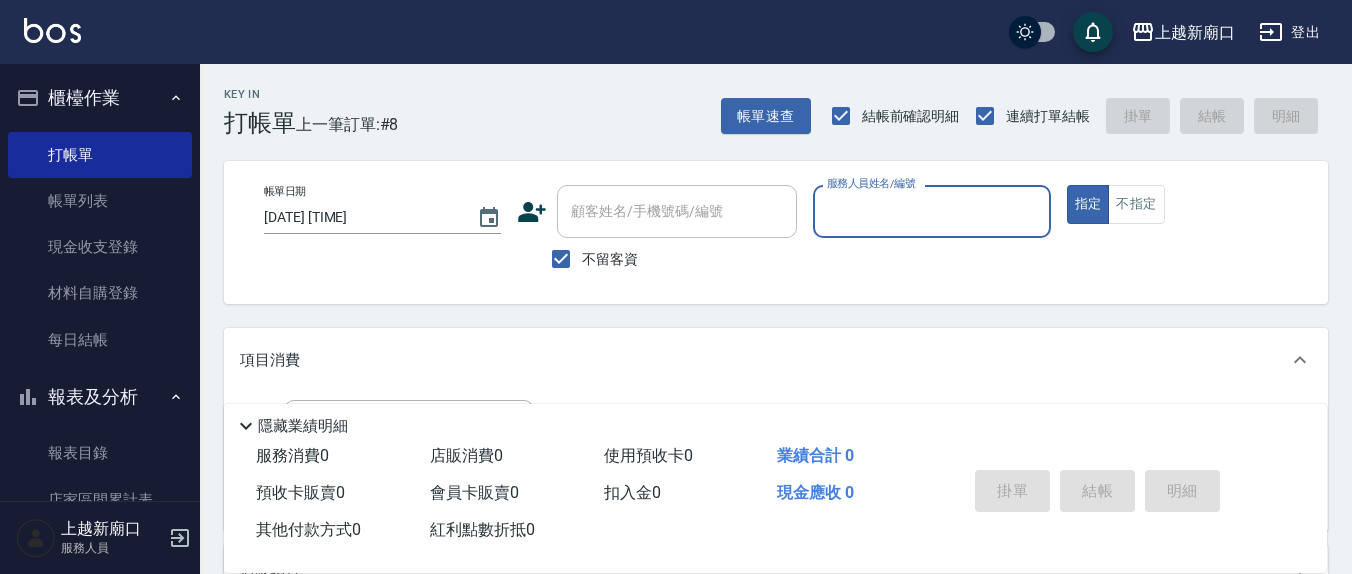 scroll, scrollTop: 0, scrollLeft: 0, axis: both 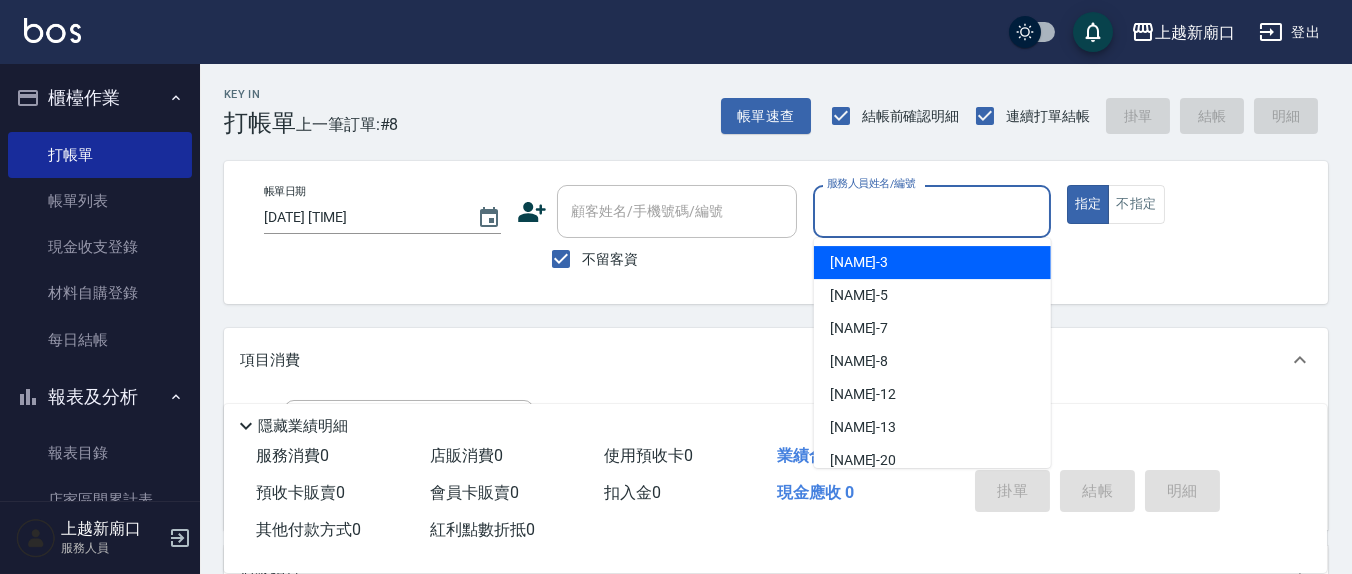 click on "服務人員姓名/編號" at bounding box center [931, 211] 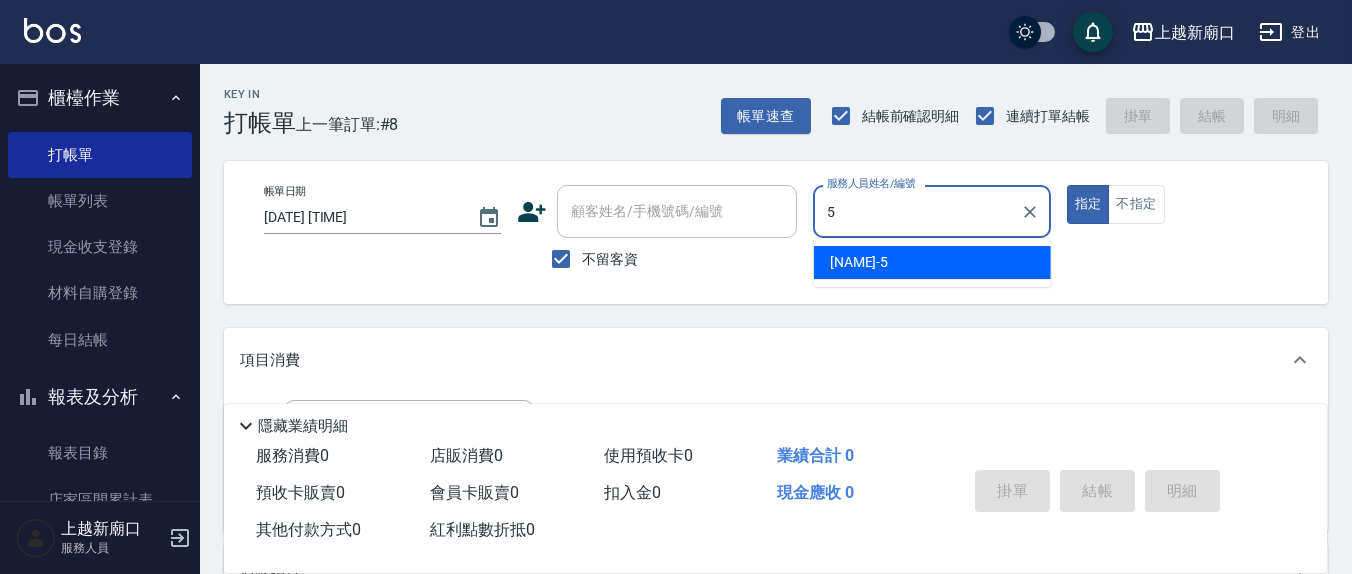 type on "5" 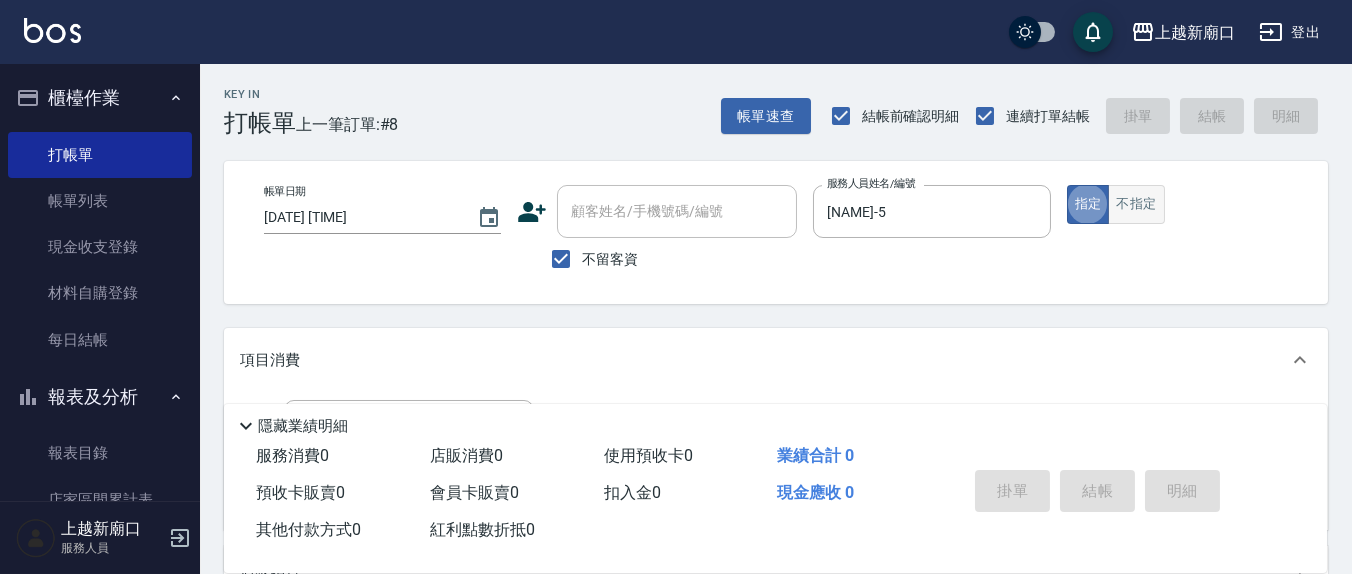 click on "不指定" at bounding box center (1136, 204) 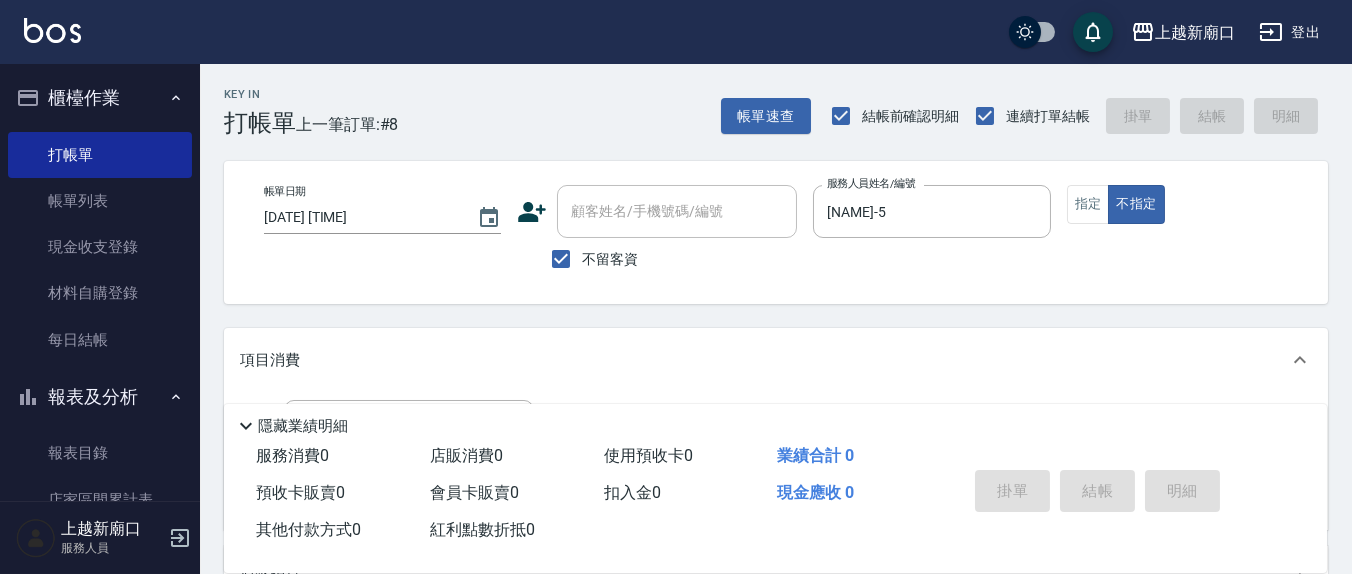 scroll, scrollTop: 208, scrollLeft: 0, axis: vertical 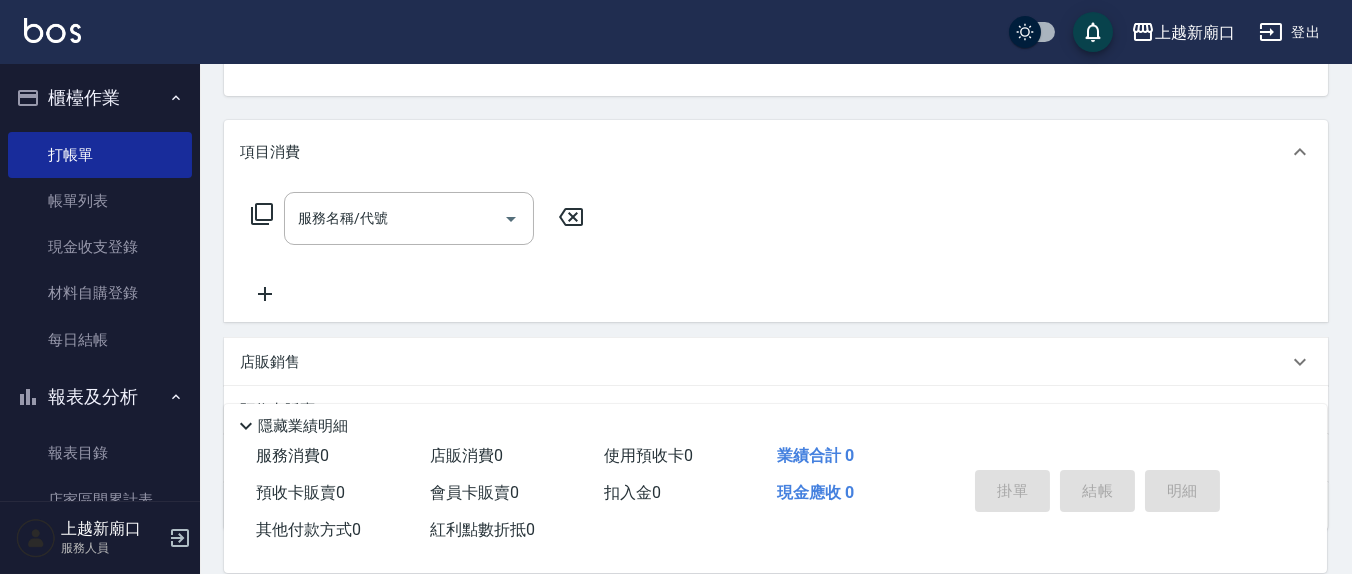 click on "服務名稱/代號 服務名稱/代號" at bounding box center [418, 249] 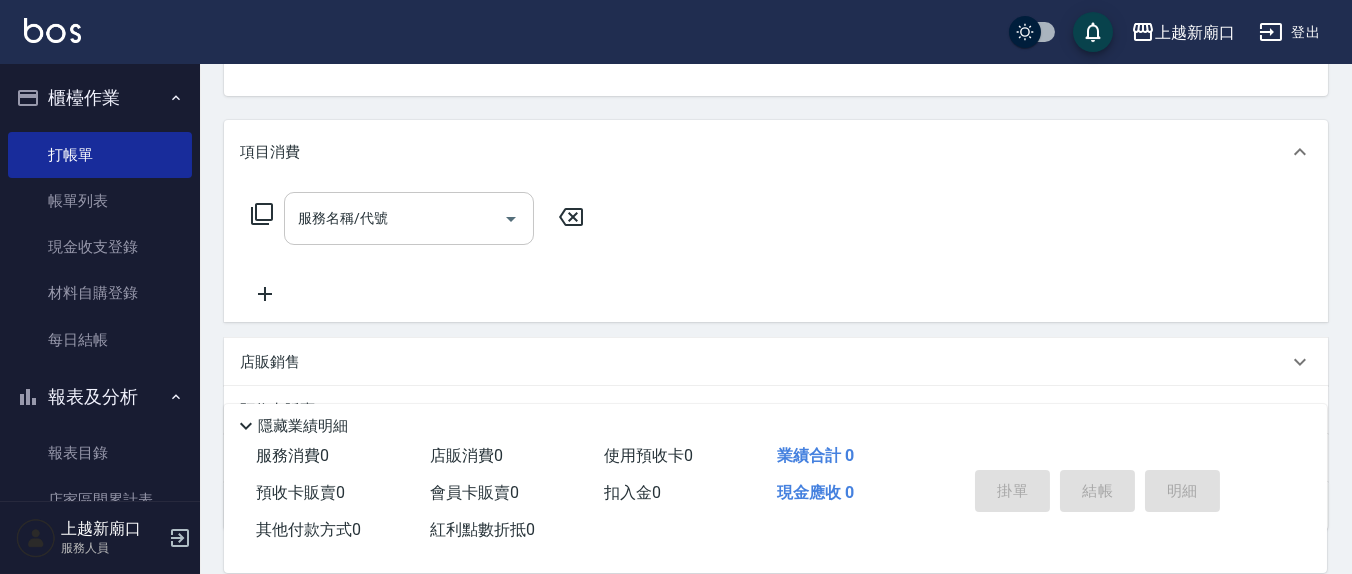 click on "服務名稱/代號" at bounding box center [409, 218] 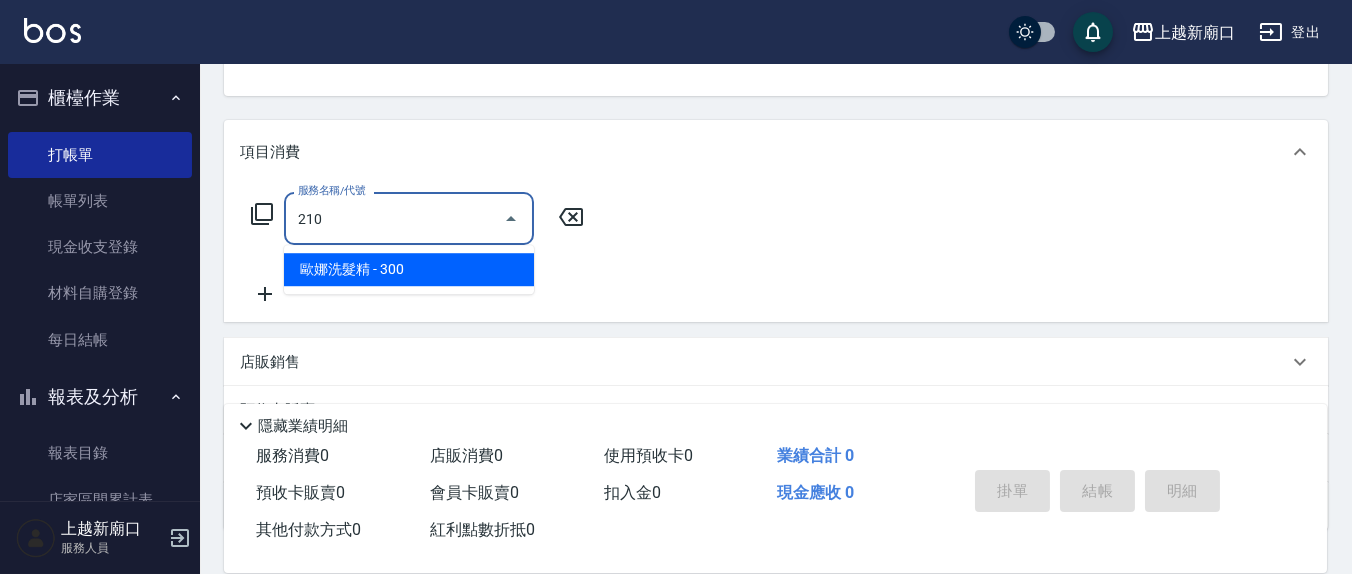 type on "歐娜洗髮精(210)" 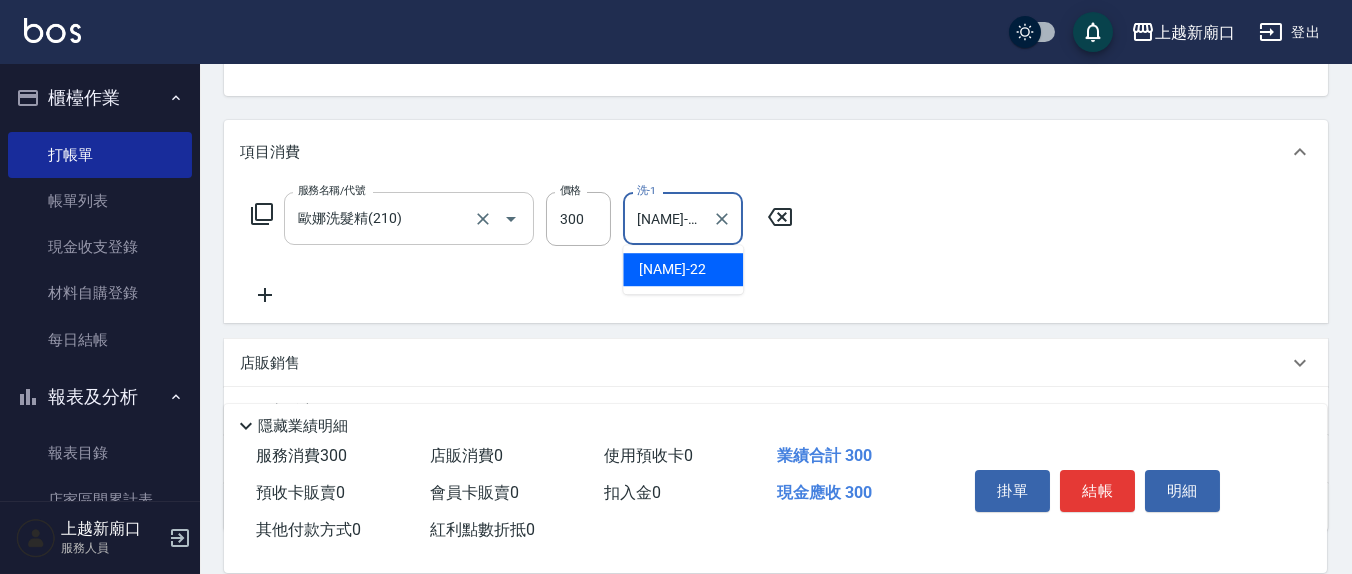 type on "[NAME]-22" 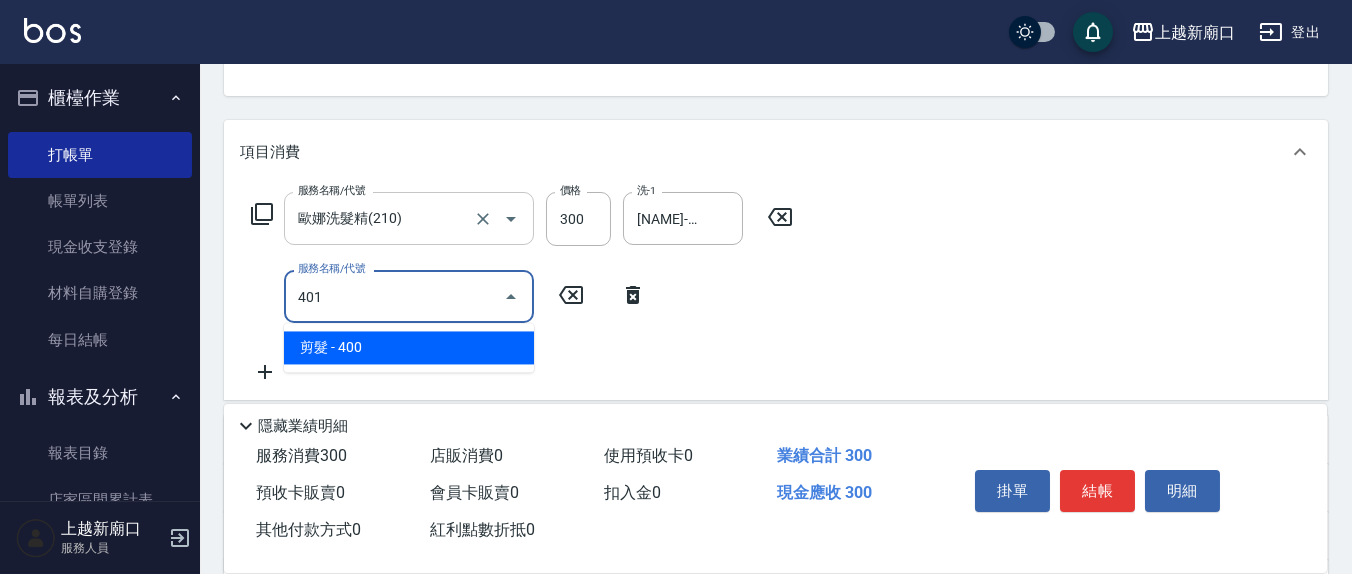 type on "剪髮(401)" 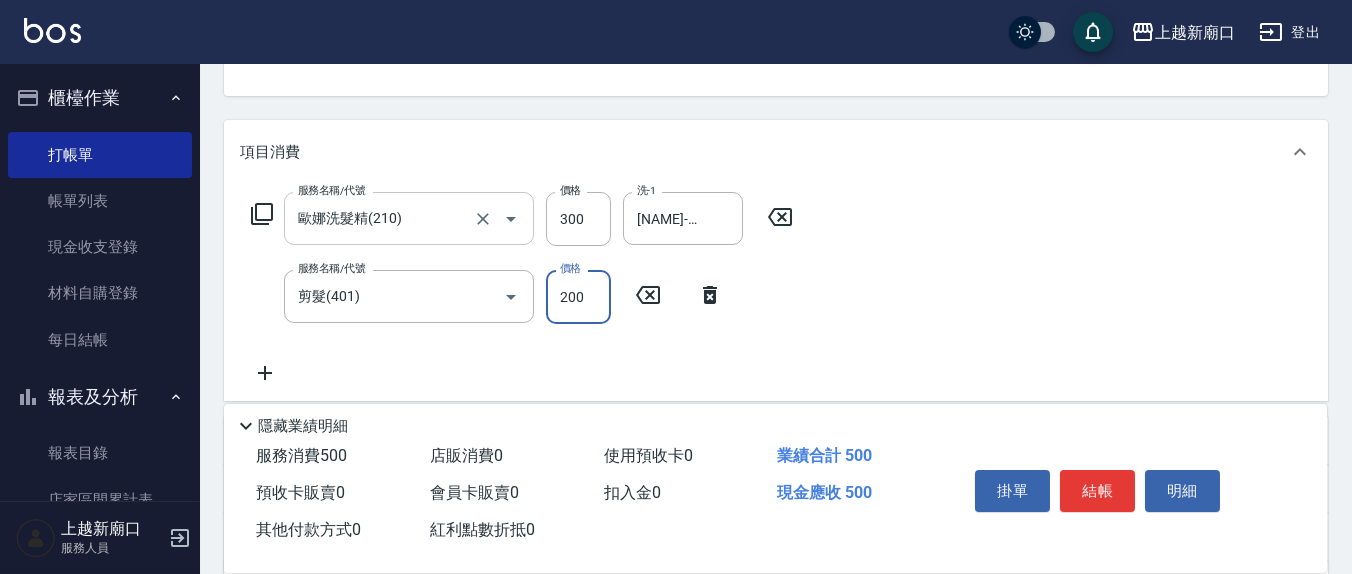 type on "200" 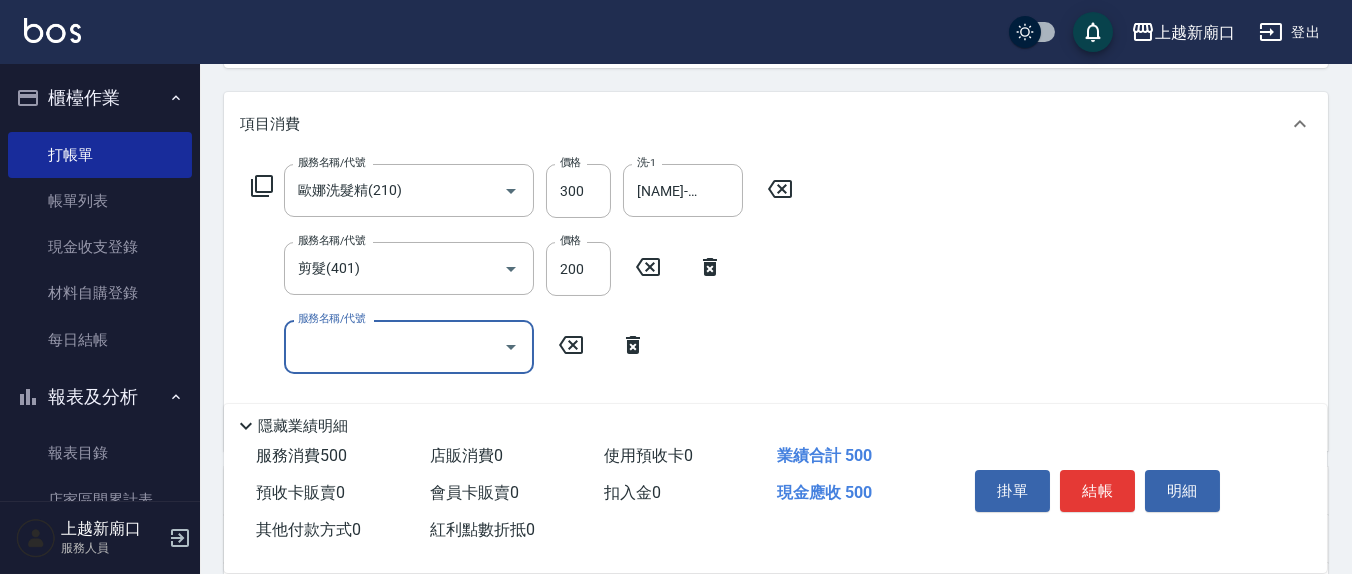 scroll, scrollTop: 416, scrollLeft: 0, axis: vertical 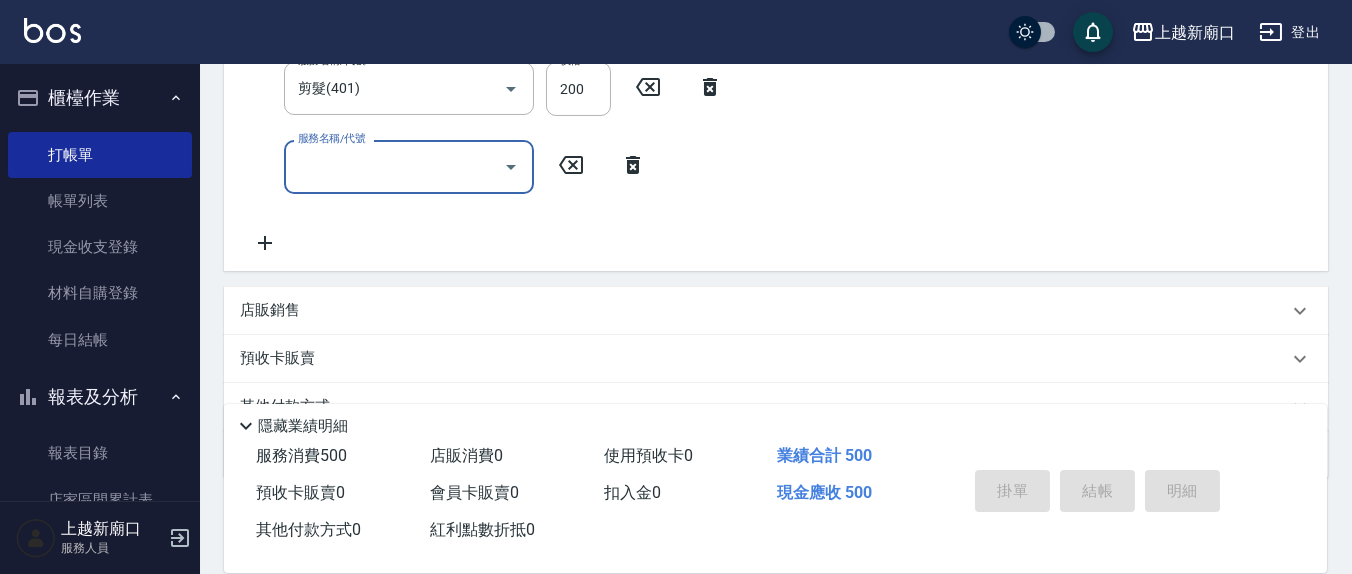 type on "[DATE] [TIME]" 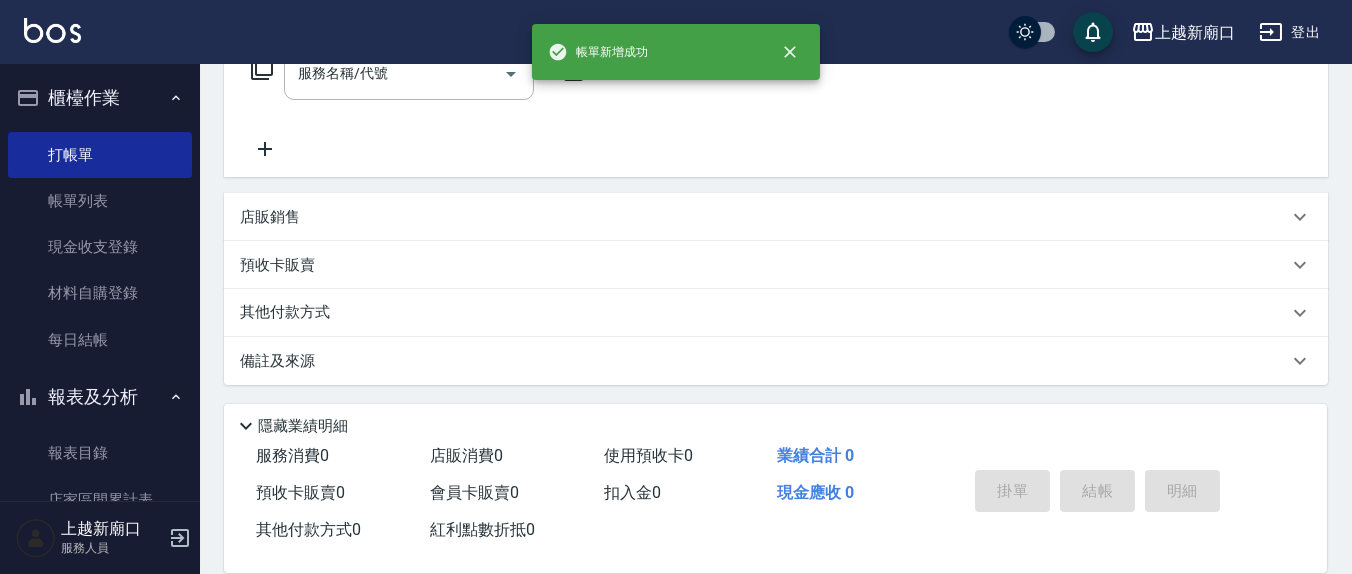 scroll, scrollTop: 0, scrollLeft: 0, axis: both 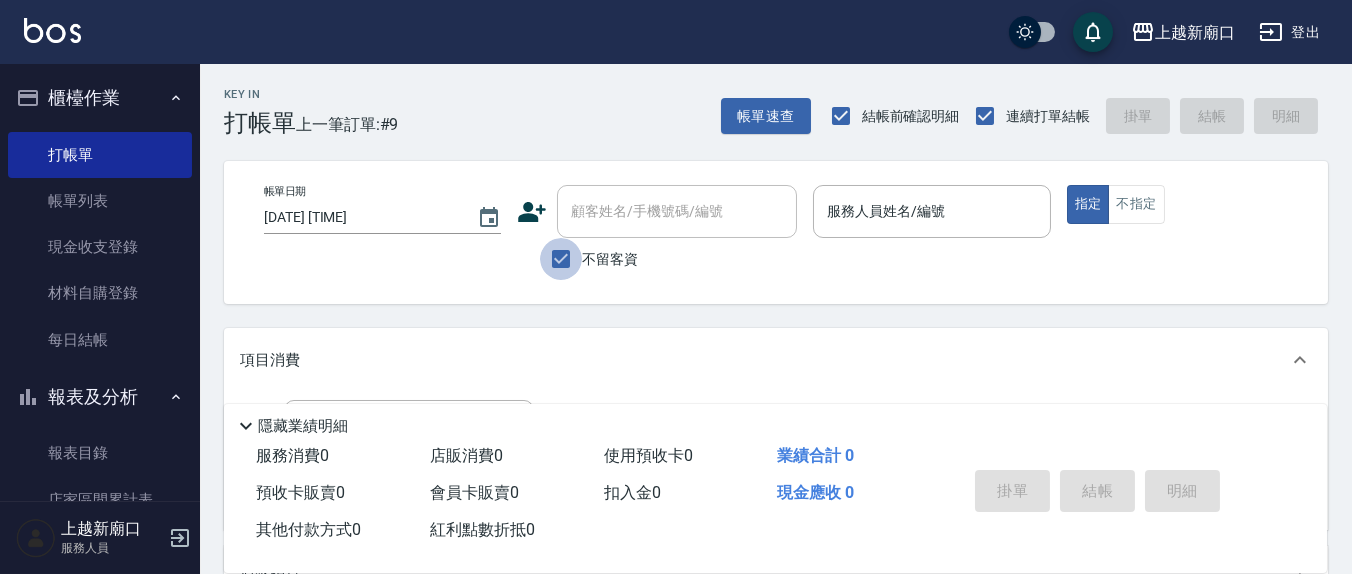 click on "不留客資" at bounding box center (561, 259) 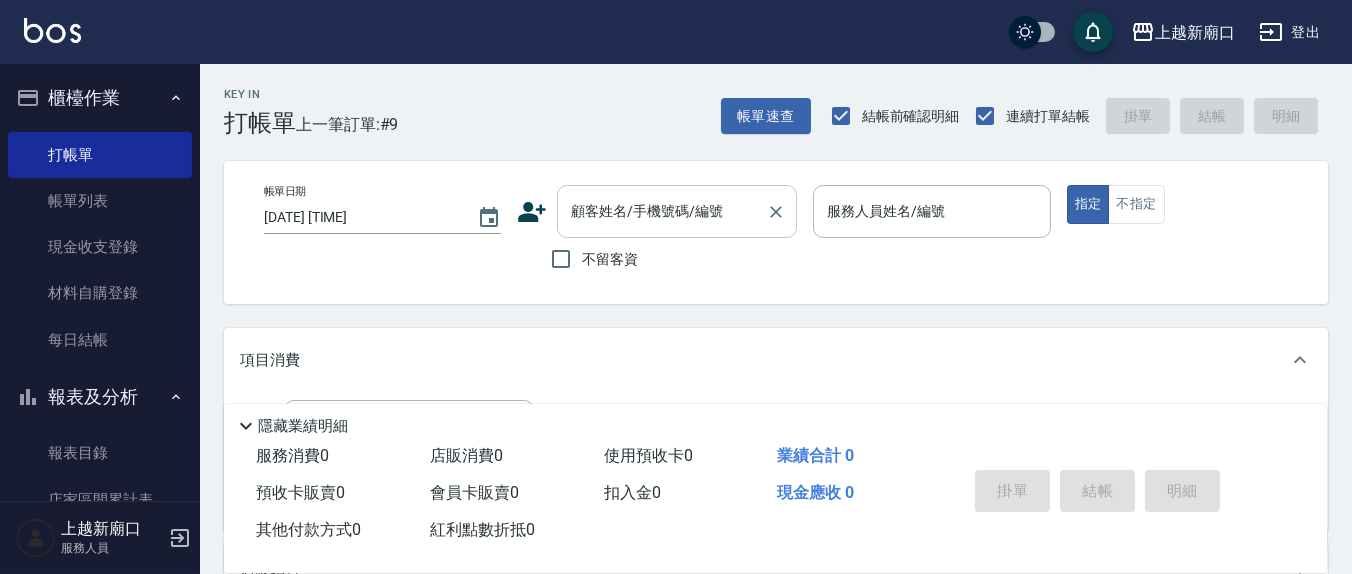 click on "顧客姓名/手機號碼/編號" at bounding box center (677, 211) 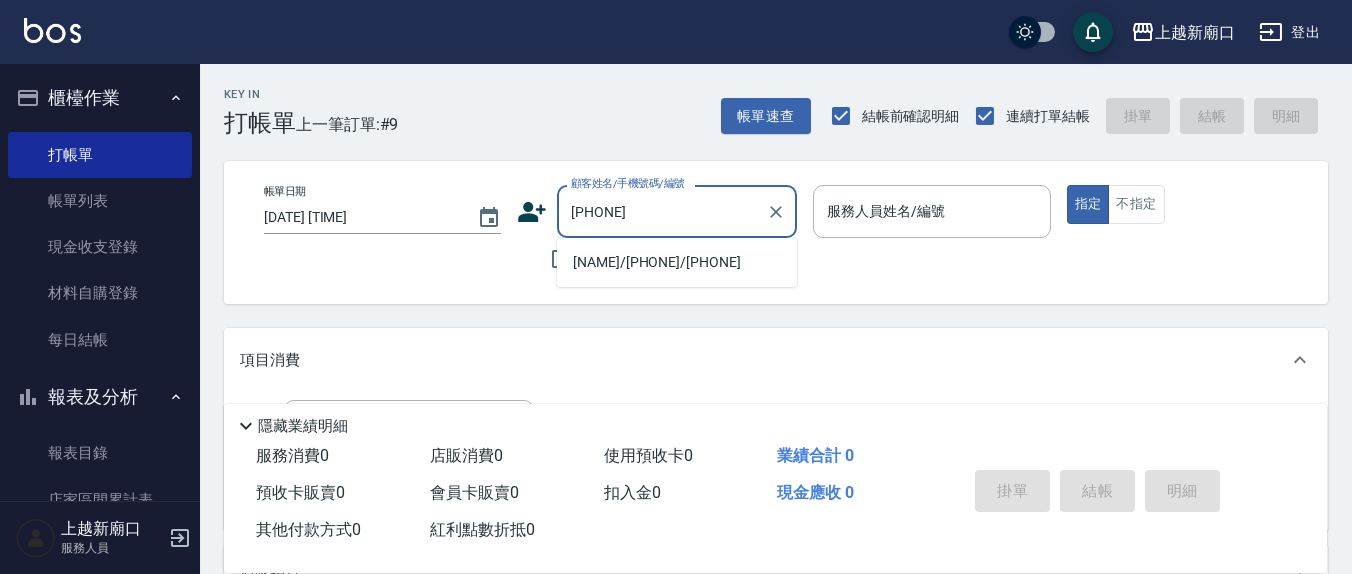 click on "[NAME]/[PHONE]/[PHONE]" at bounding box center (677, 262) 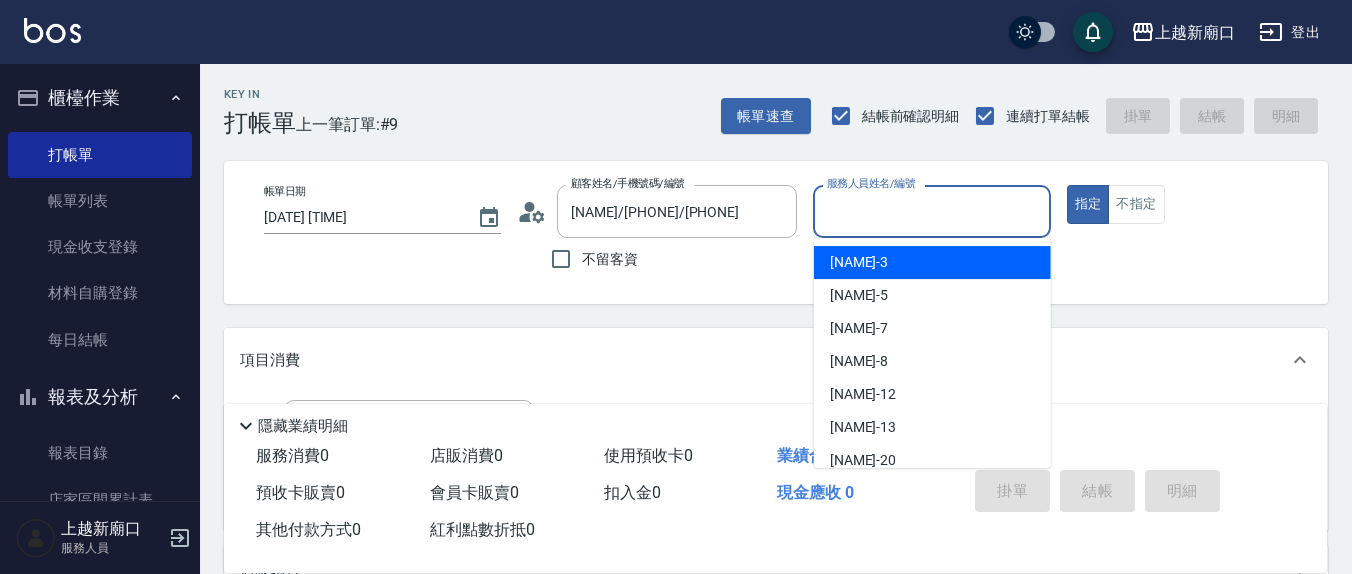 click on "服務人員姓名/編號" at bounding box center [931, 211] 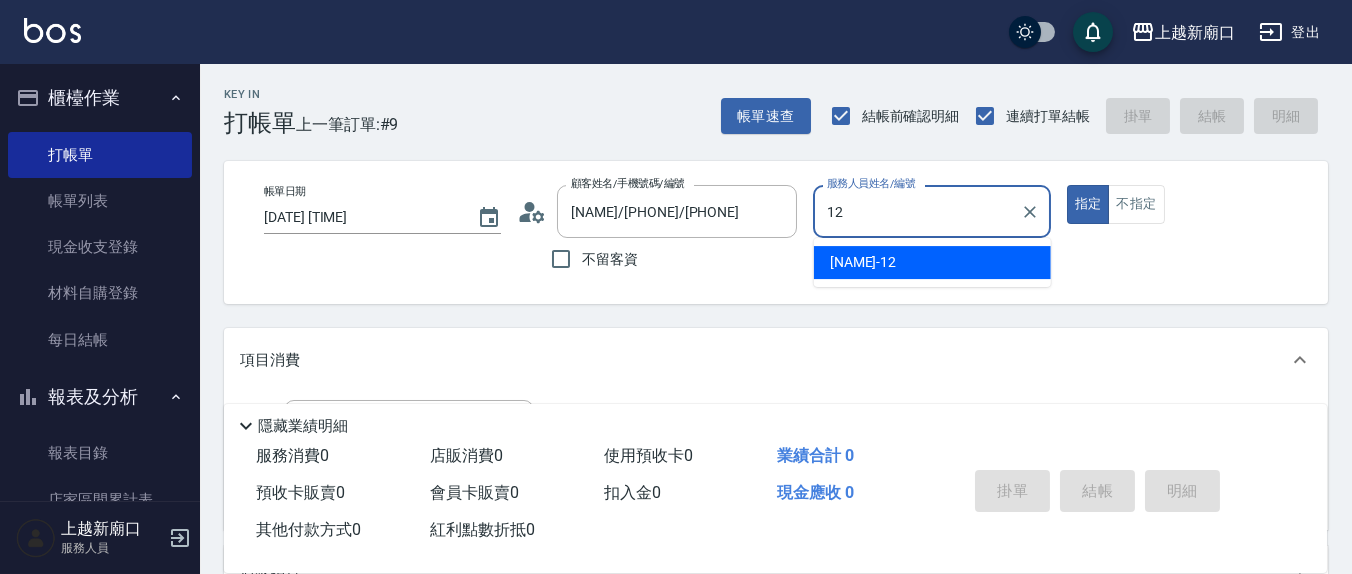 type on "[NAME]-12" 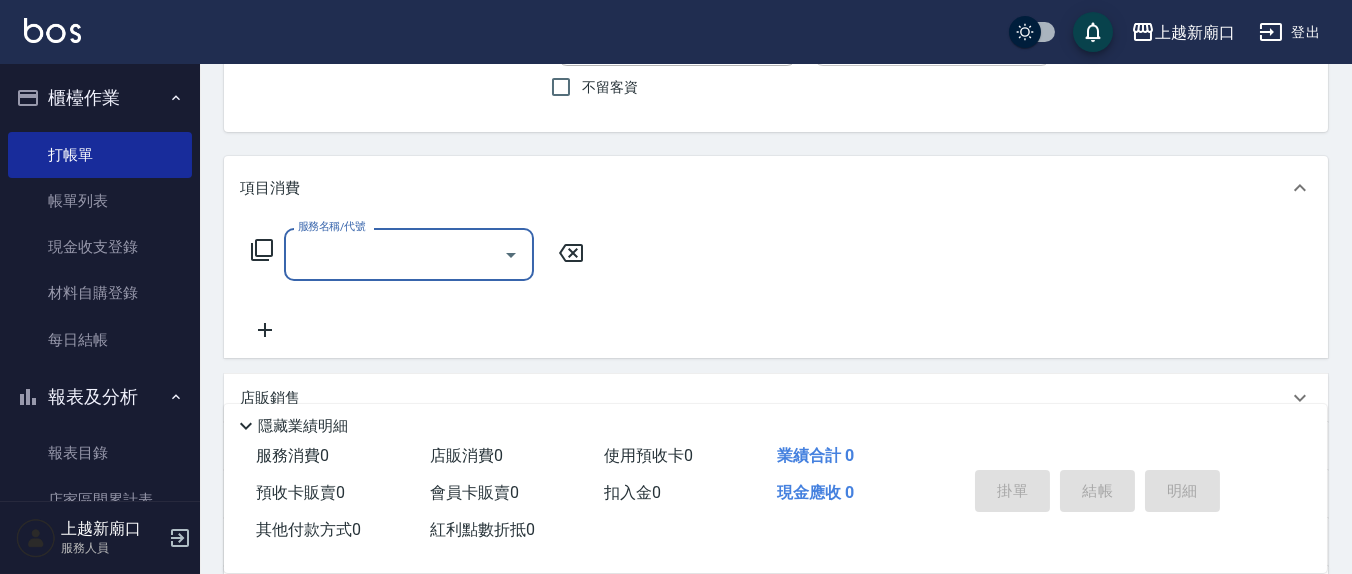 scroll, scrollTop: 208, scrollLeft: 0, axis: vertical 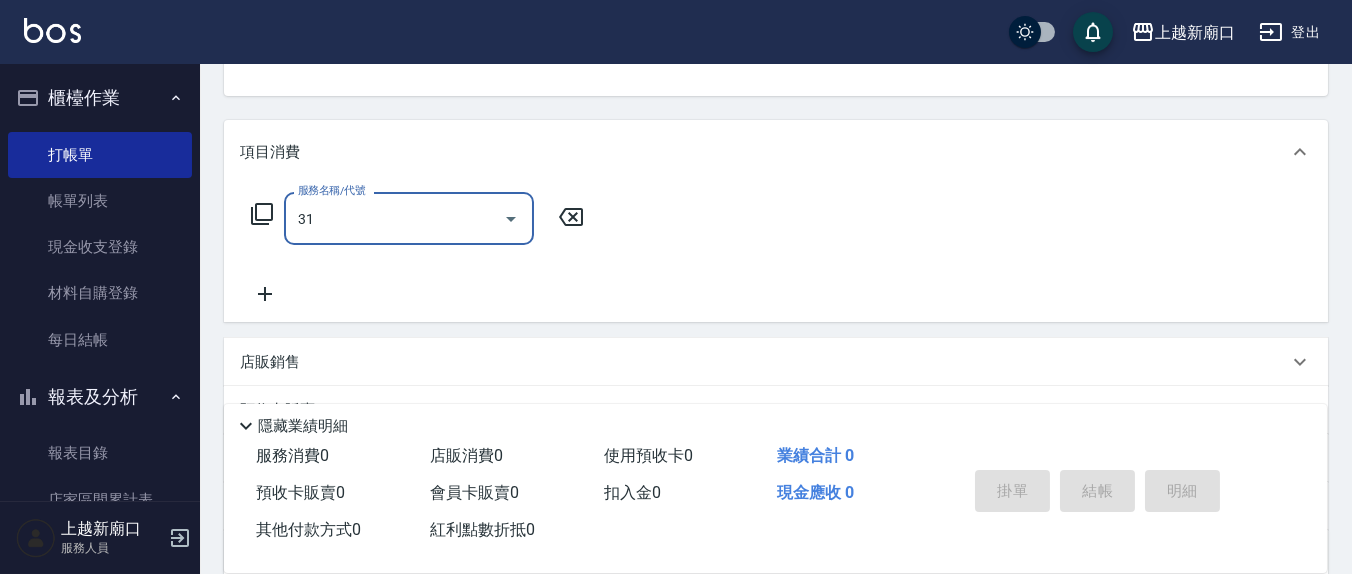 type on "312" 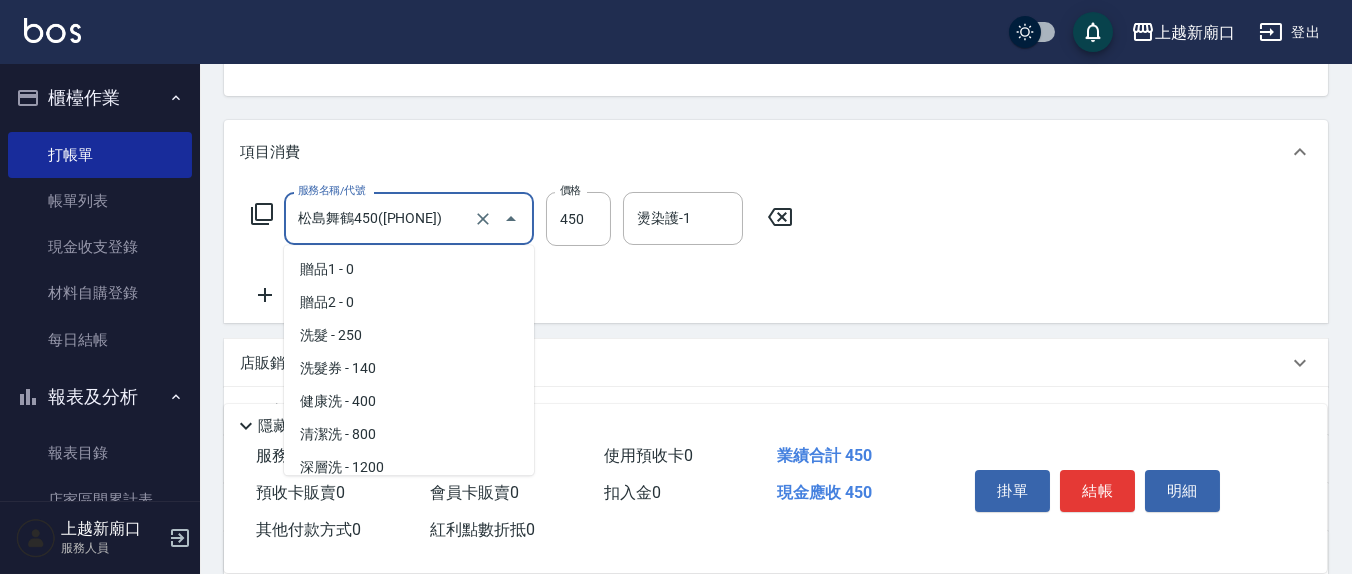 click on "松島舞鶴450([PHONE])" at bounding box center (381, 218) 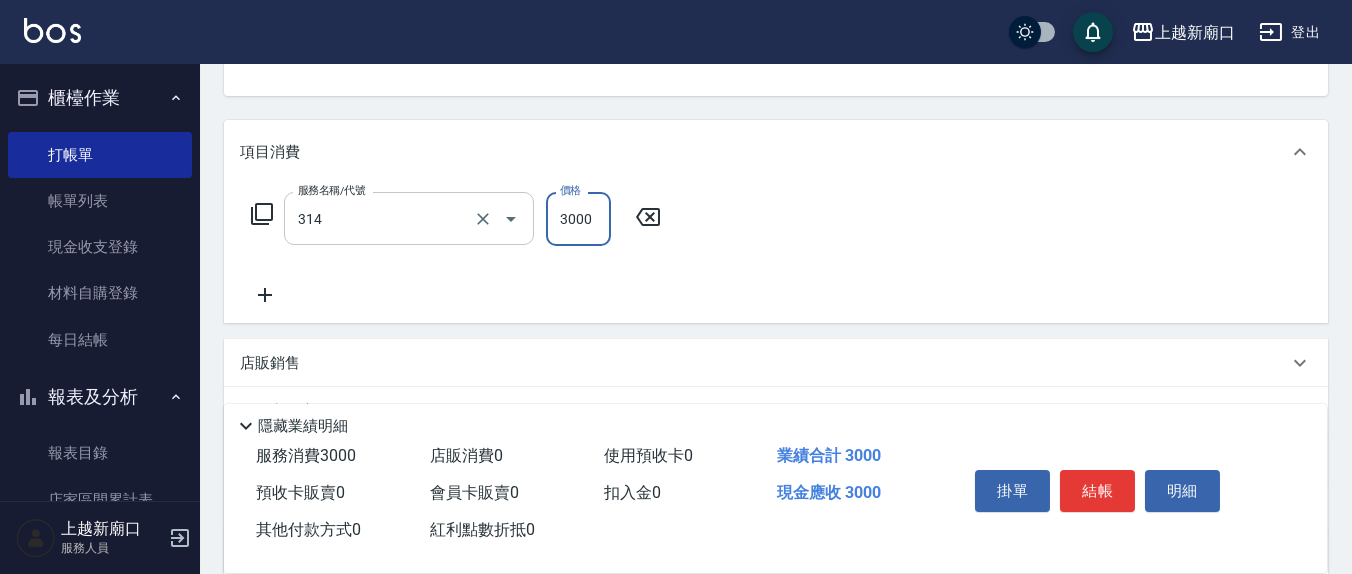 type on "CYA水質感2500UP([PHONE])" 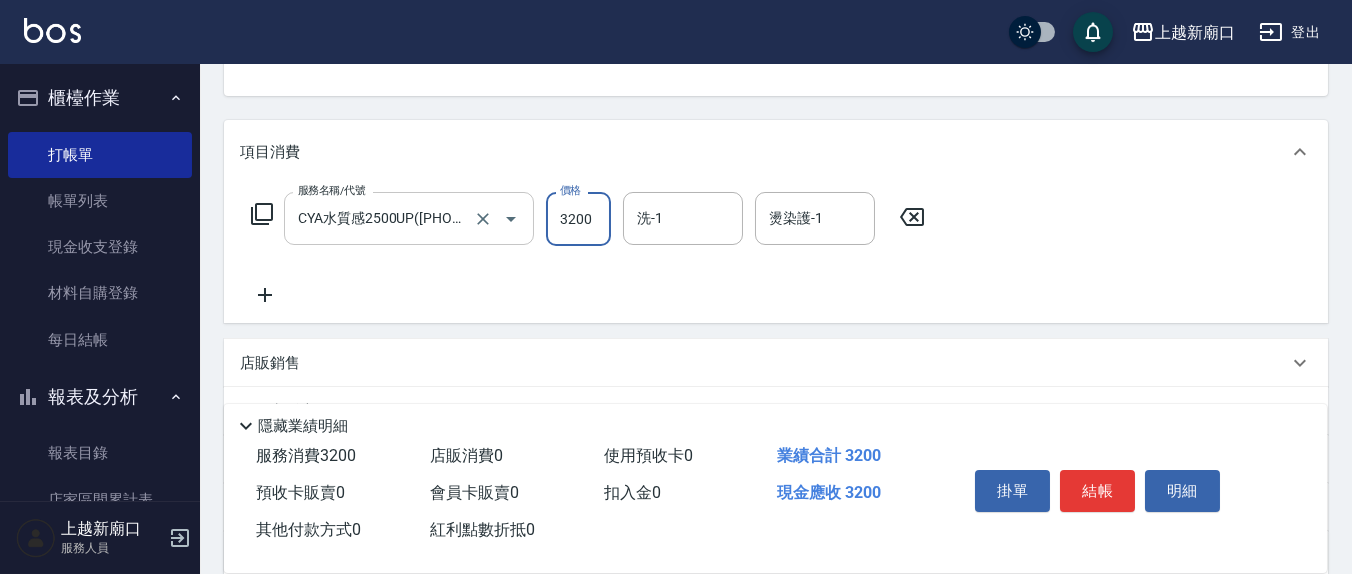 type on "3200" 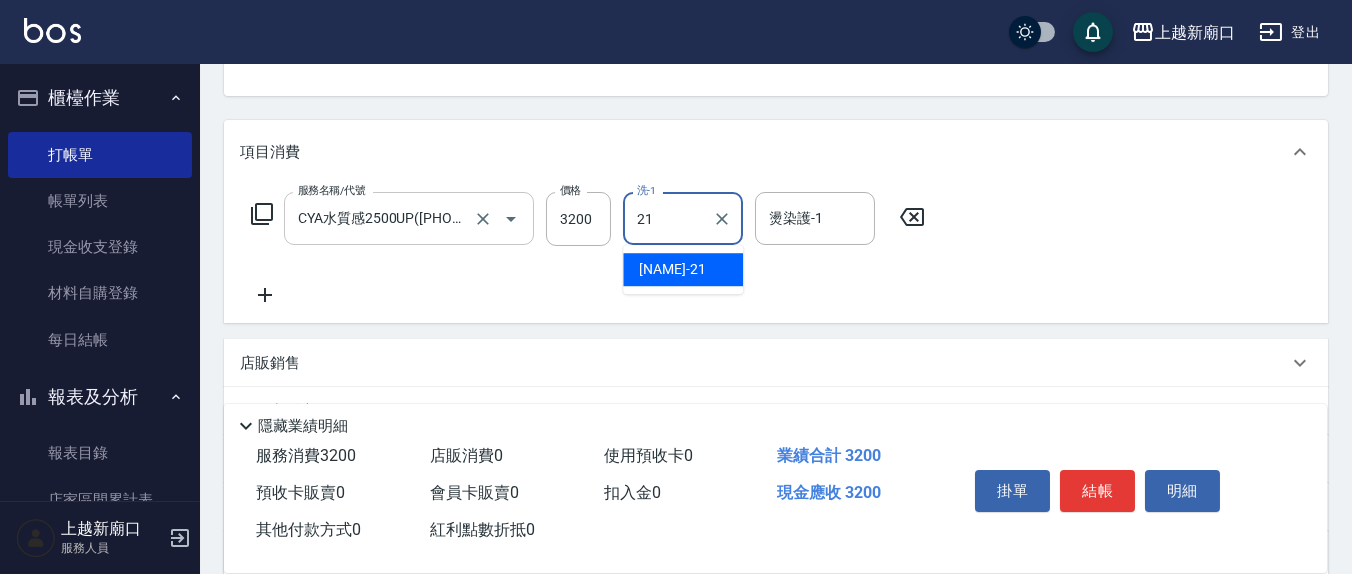 type on "[NAME]-21" 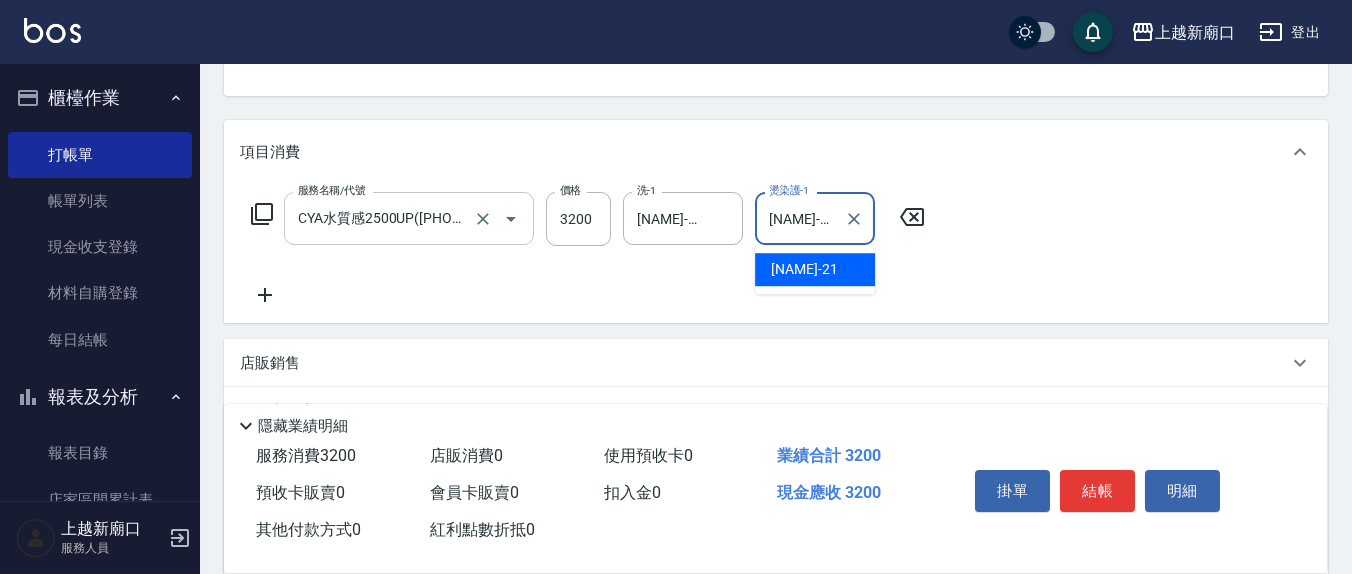type on "[NAME]-21" 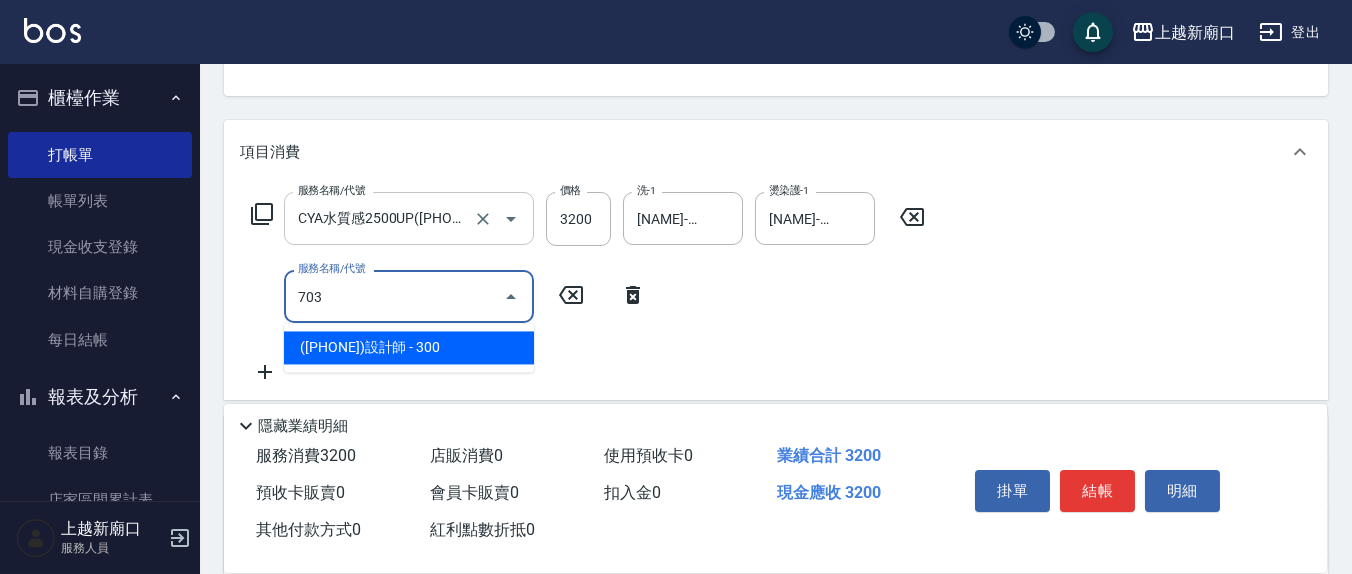 type on "([PHONE])設計師([PHONE])" 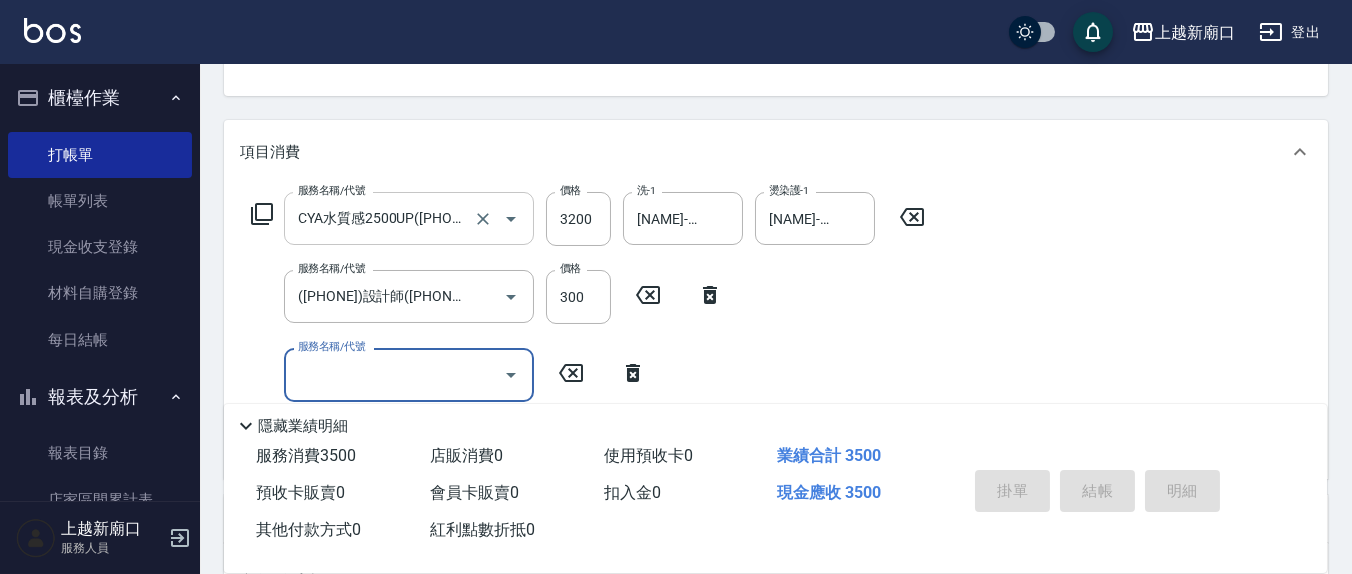 type on "[DATE] [TIME]" 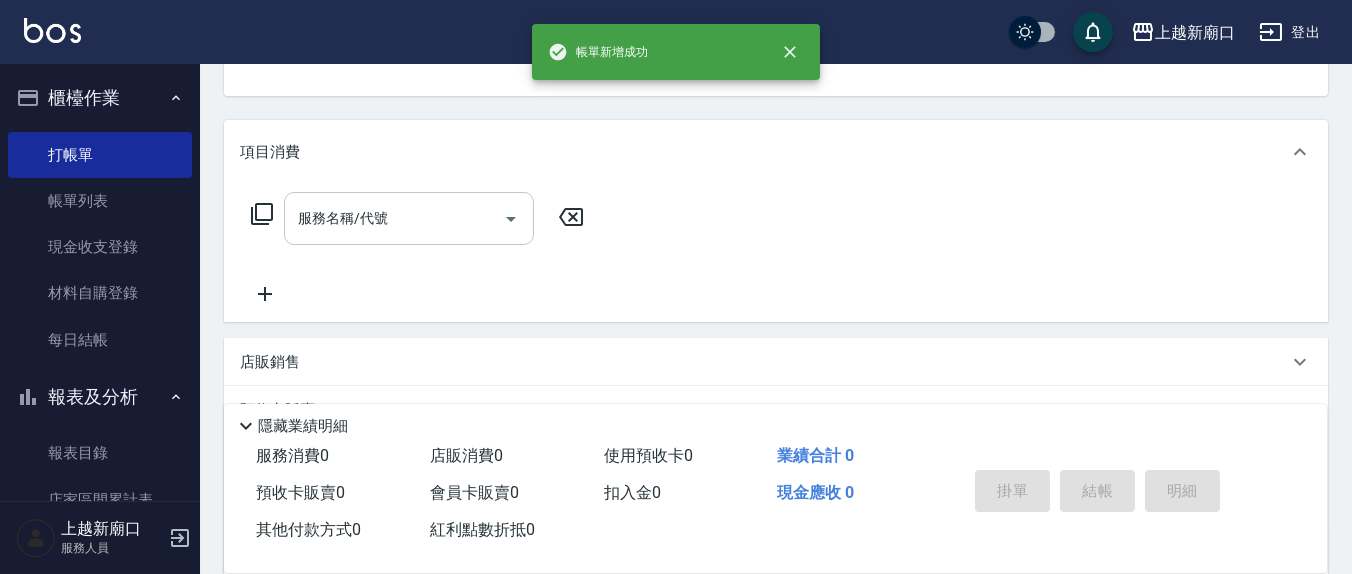 scroll, scrollTop: 193, scrollLeft: 0, axis: vertical 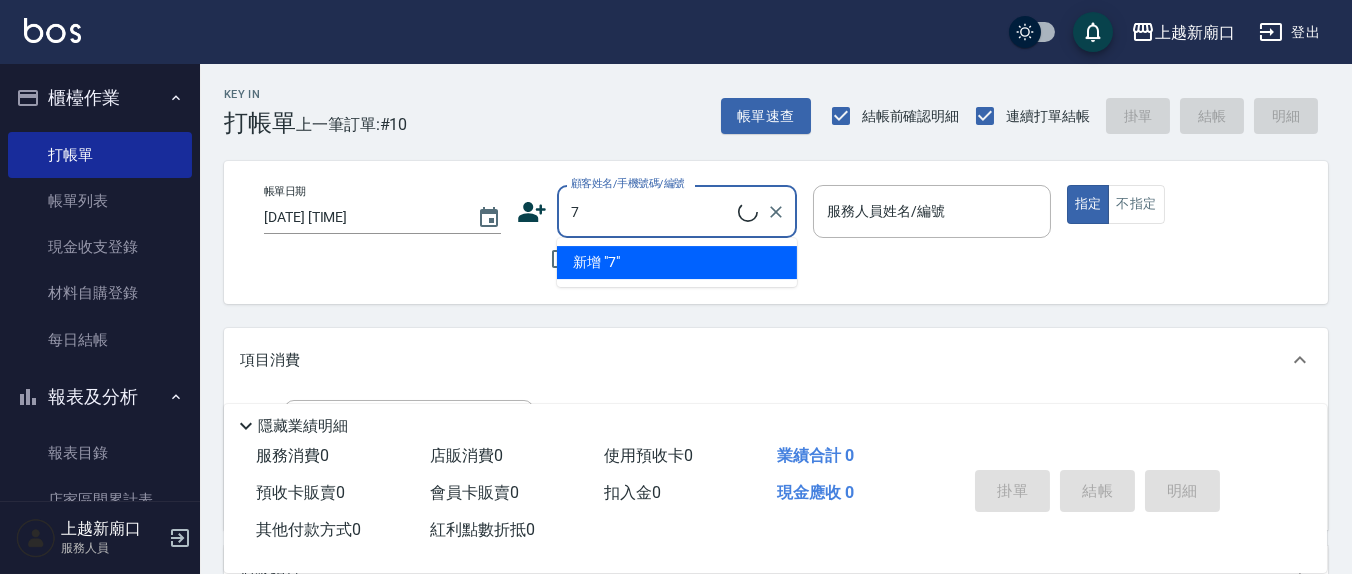 type on "7" 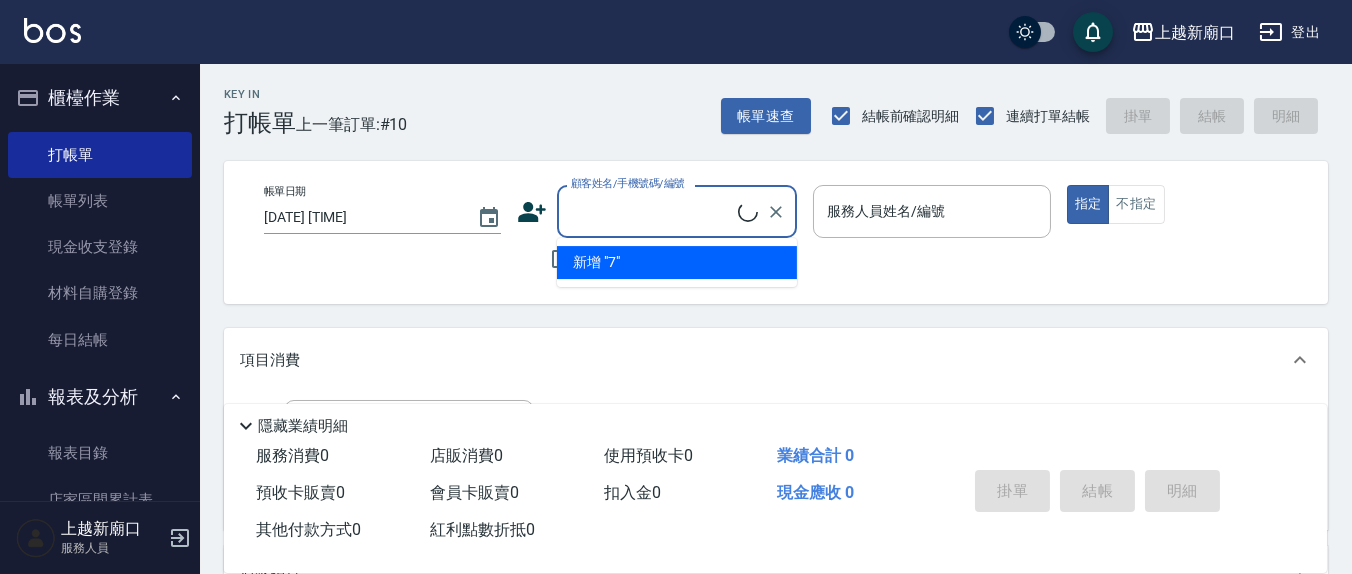 click on "帳單日期 [DATE] [TIME] 顧客姓名/手機號碼/編號 顧客姓名/手機號碼/編號 不留客資 服務人員姓名/編號 服務人員姓名/編號 指定 不指定" at bounding box center [776, 232] 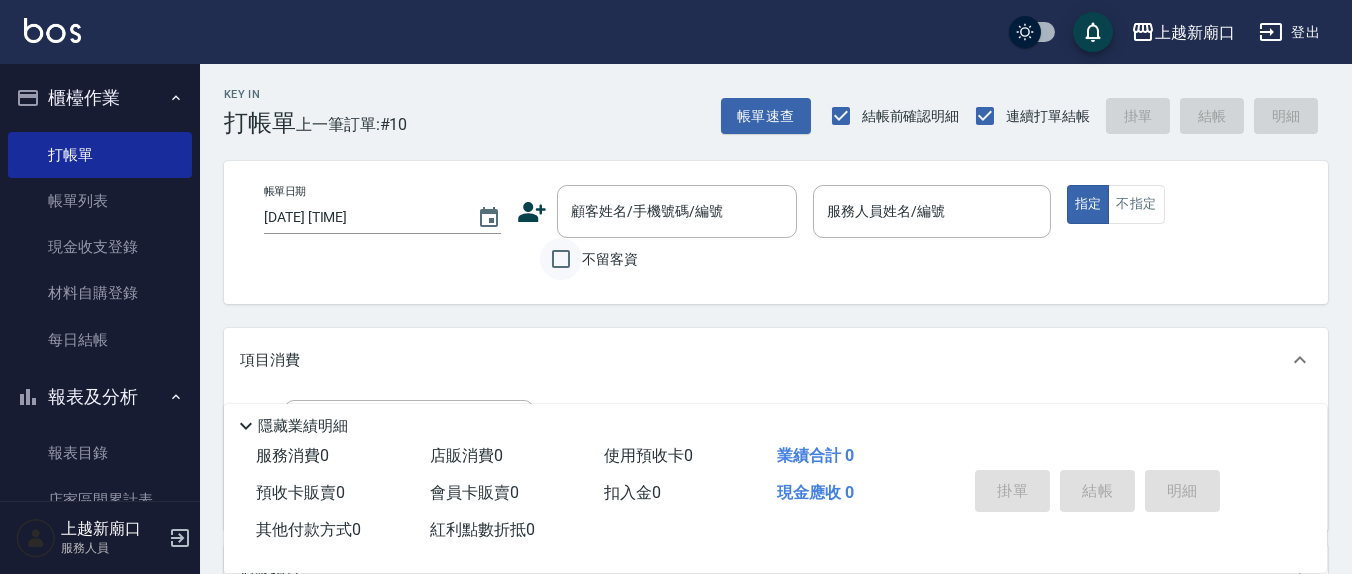 click on "不留客資" at bounding box center [561, 259] 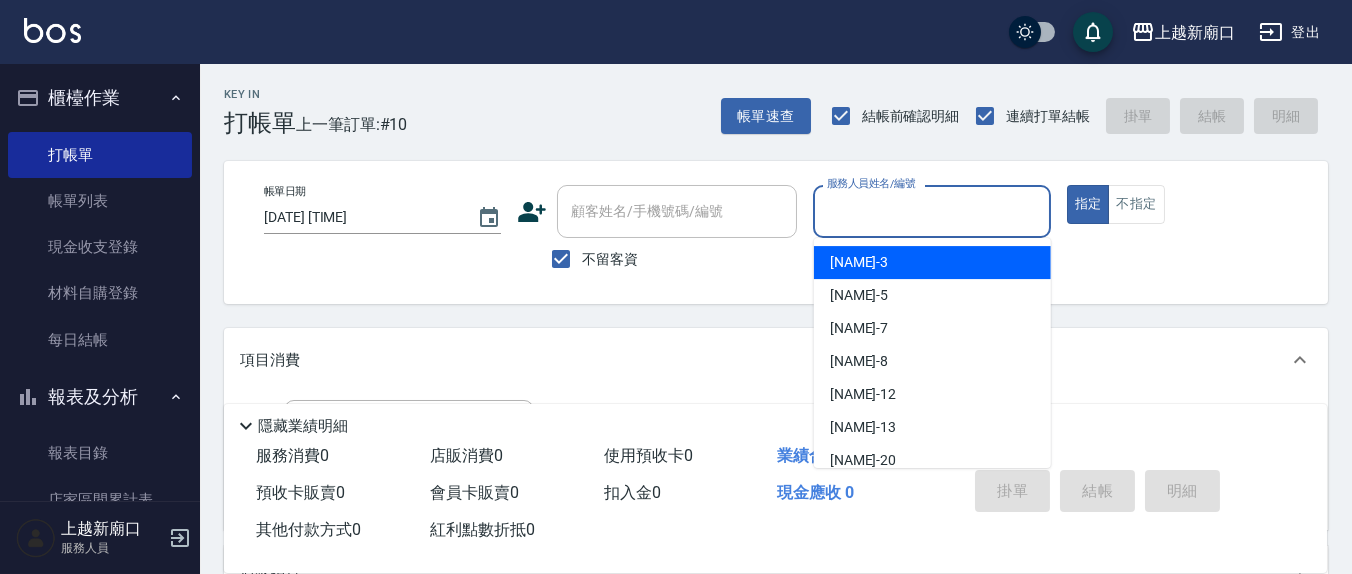 click on "服務人員姓名/編號" at bounding box center (931, 211) 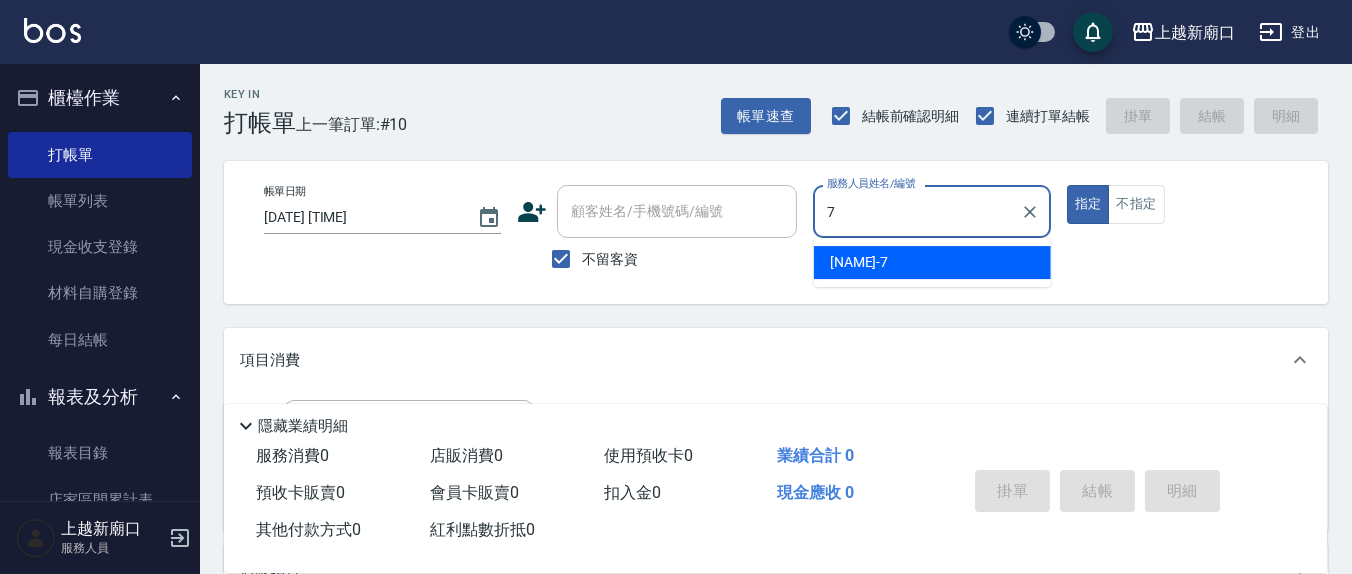 type on "[NAME]-7" 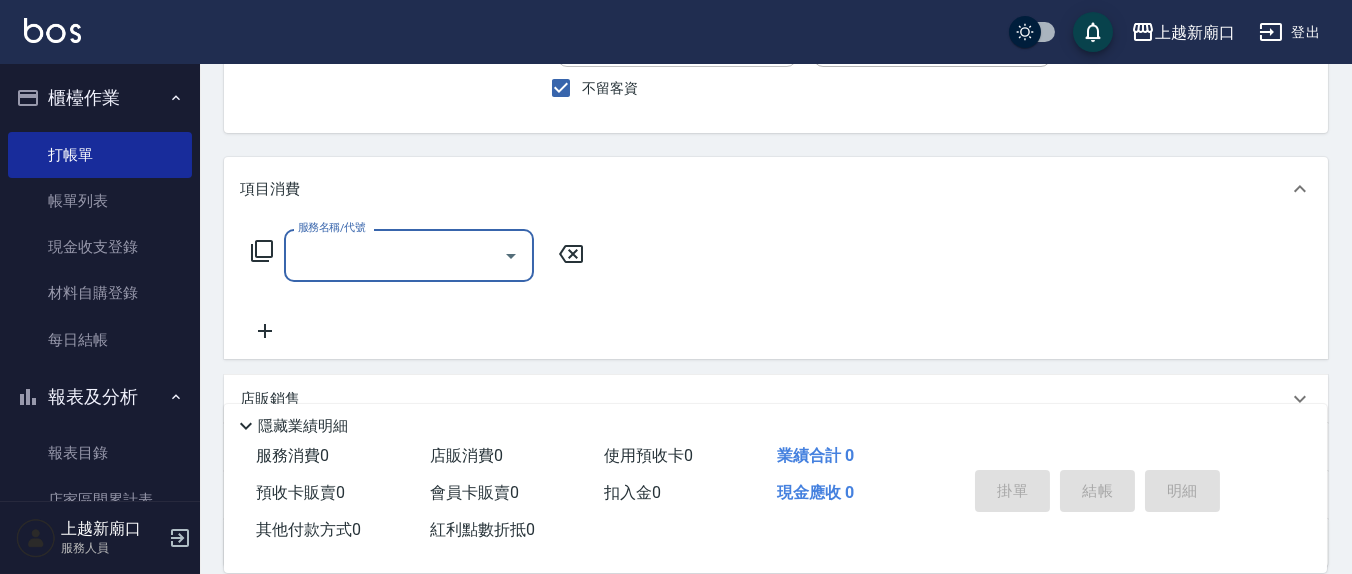 scroll, scrollTop: 208, scrollLeft: 0, axis: vertical 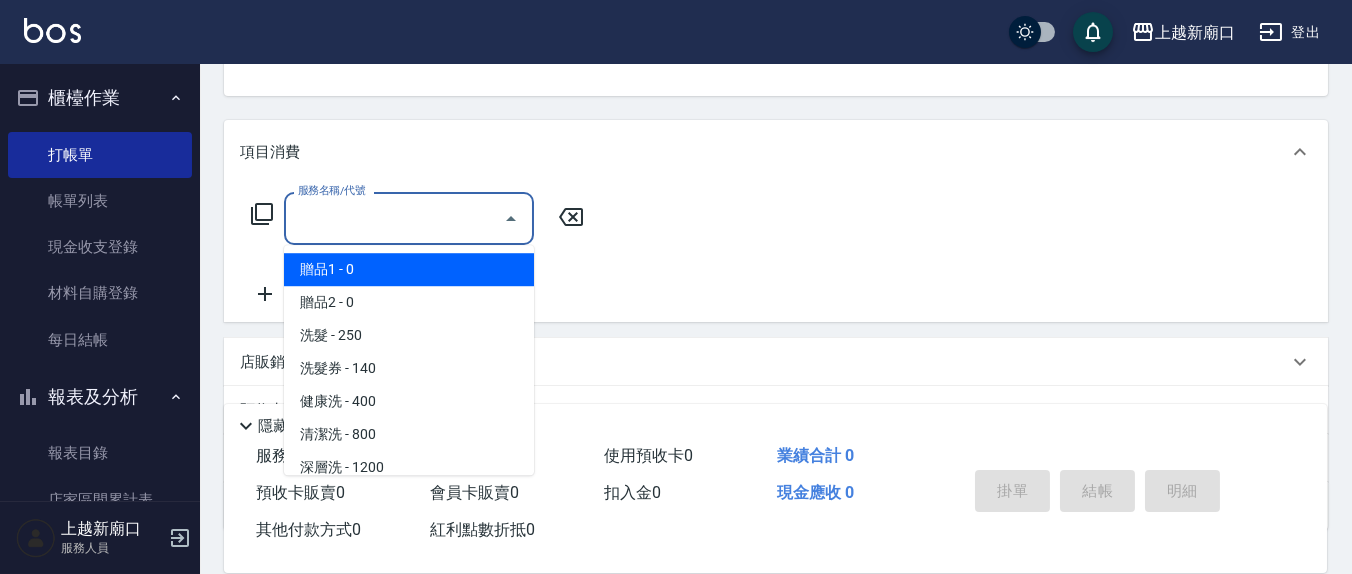 click on "服務名稱/代號" at bounding box center (394, 218) 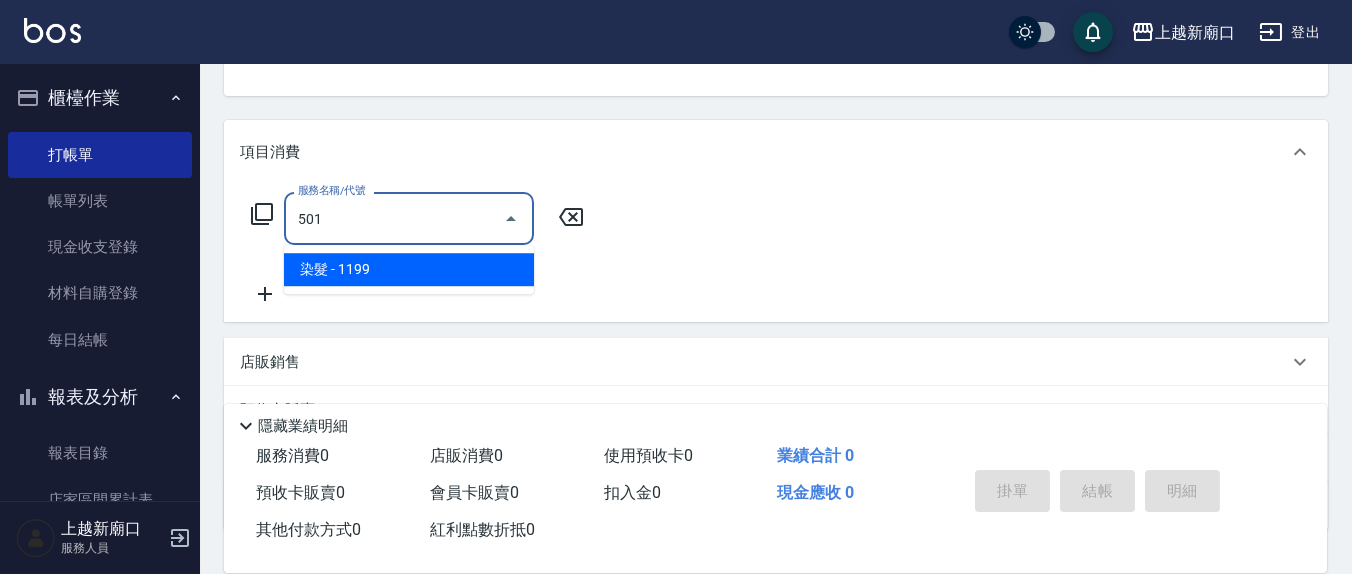 type on "染髮(501)" 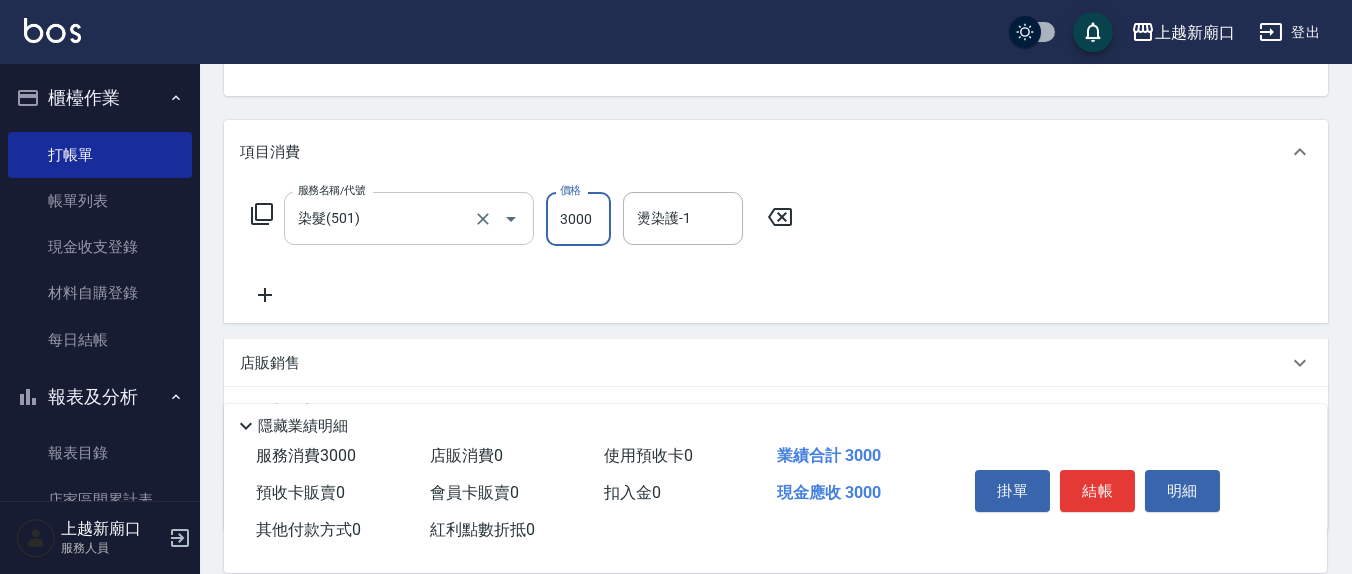 type on "3000" 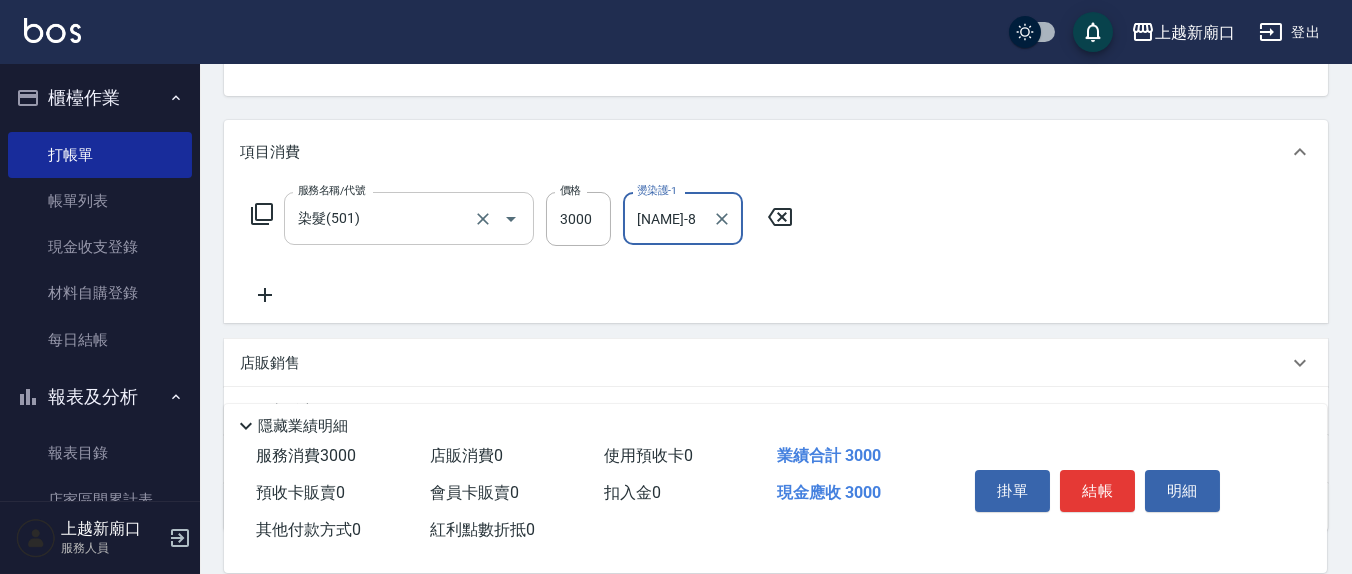 type on "[NAME]-8" 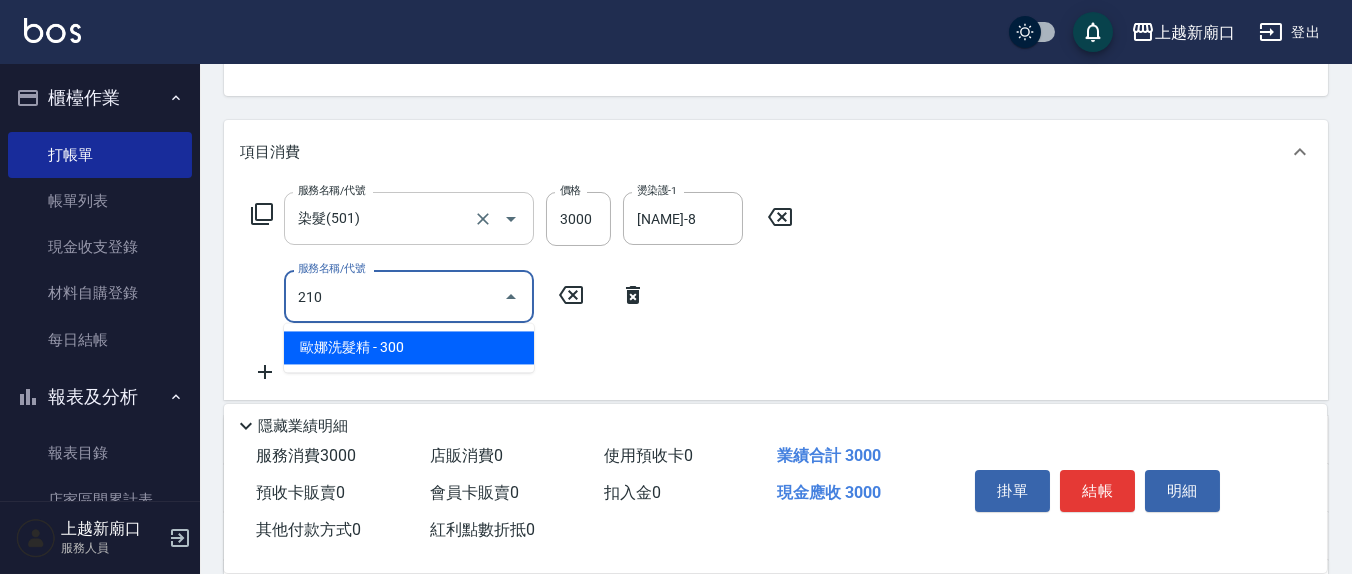 type on "歐娜洗髮精(210)" 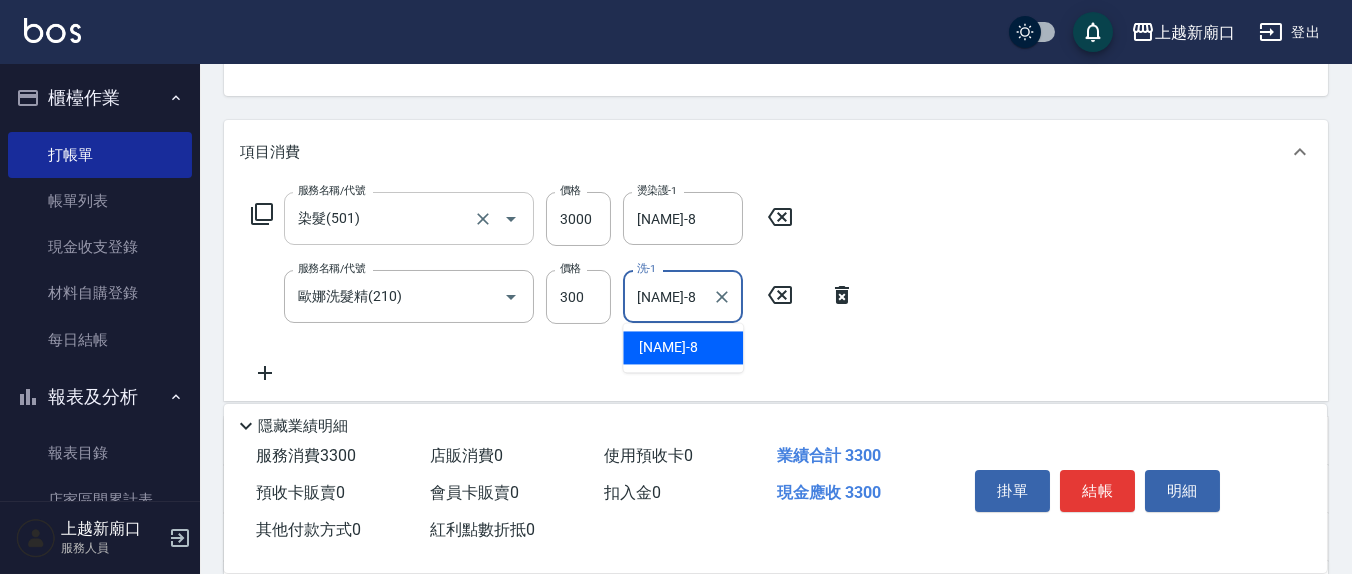 type on "[NAME]-8" 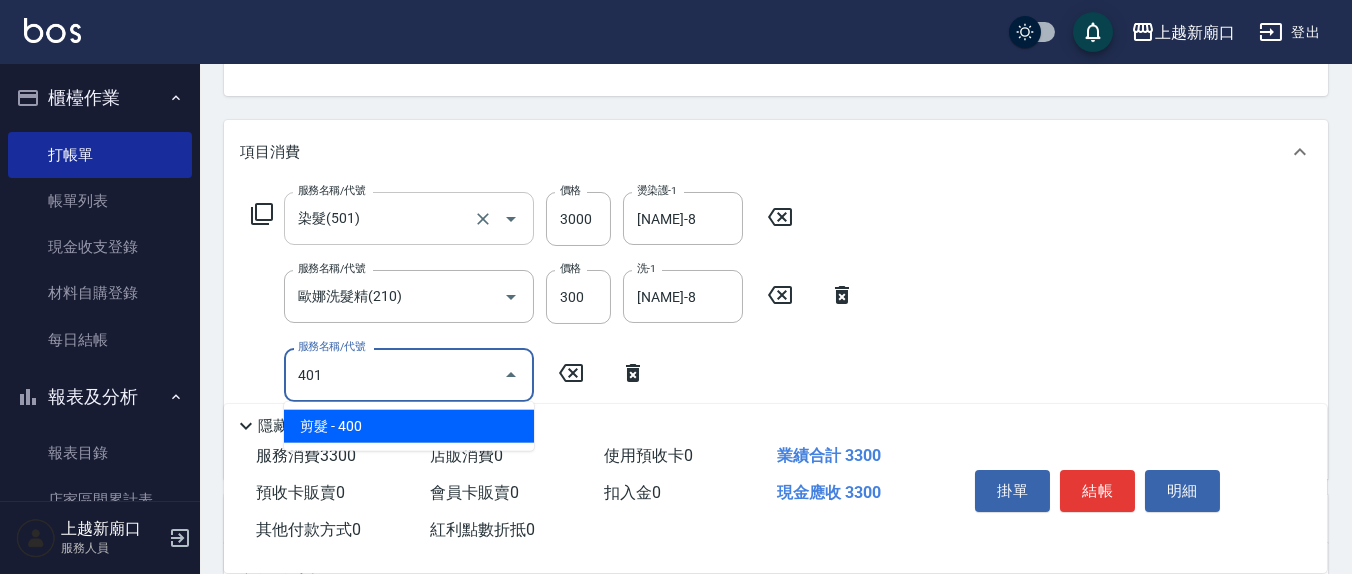 type on "剪髮(401)" 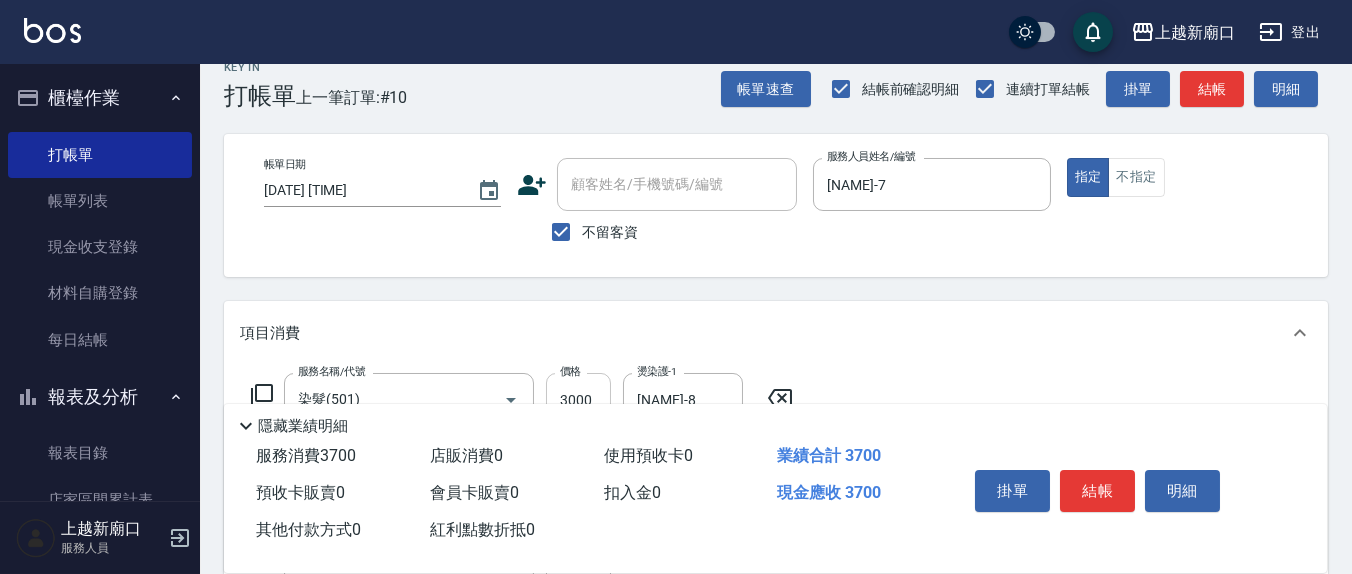 scroll, scrollTop: 0, scrollLeft: 0, axis: both 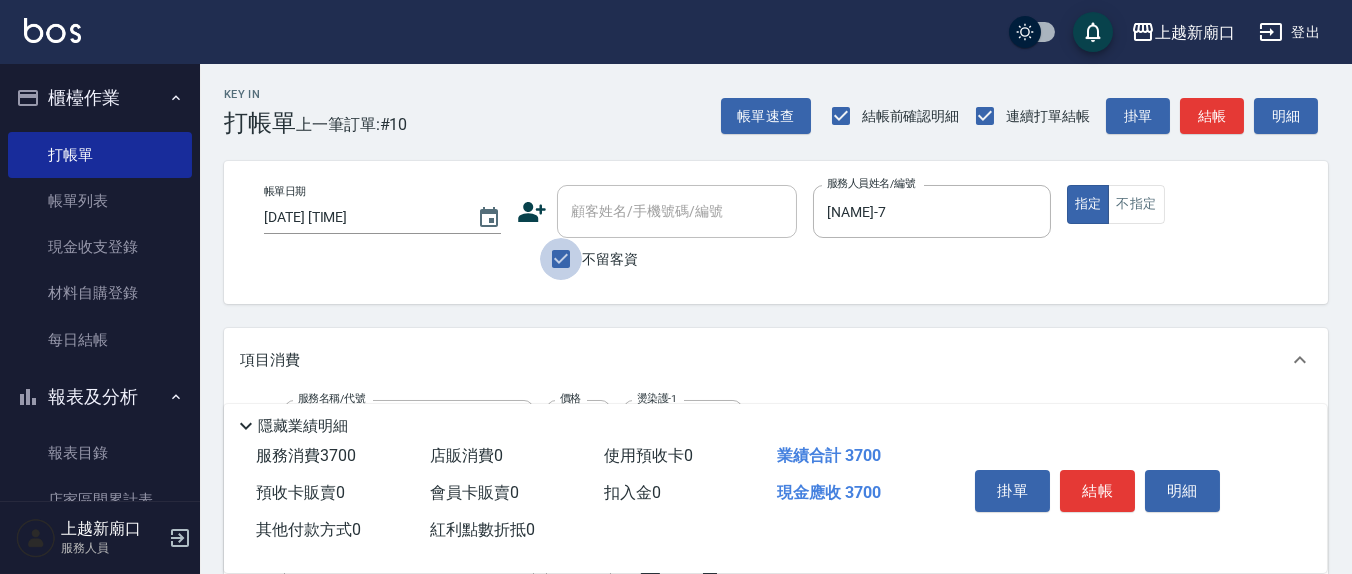 drag, startPoint x: 567, startPoint y: 250, endPoint x: 599, endPoint y: 225, distance: 40.60788 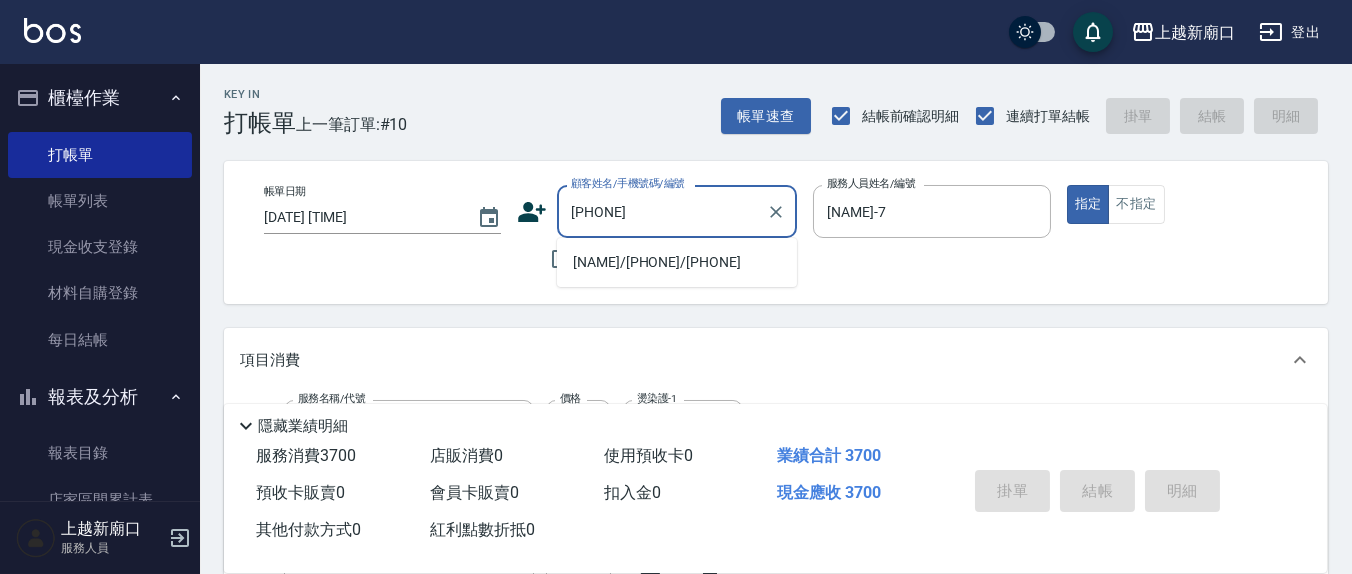 click on "[NAME]/[PHONE]/[PHONE]" at bounding box center [677, 262] 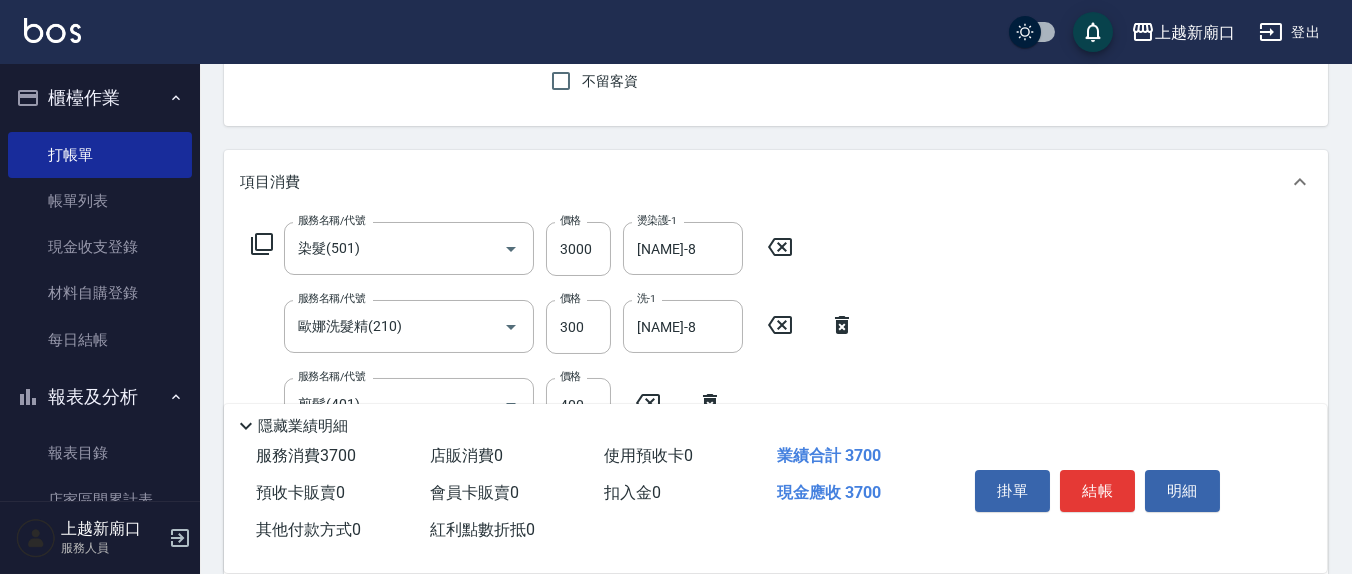 scroll, scrollTop: 208, scrollLeft: 0, axis: vertical 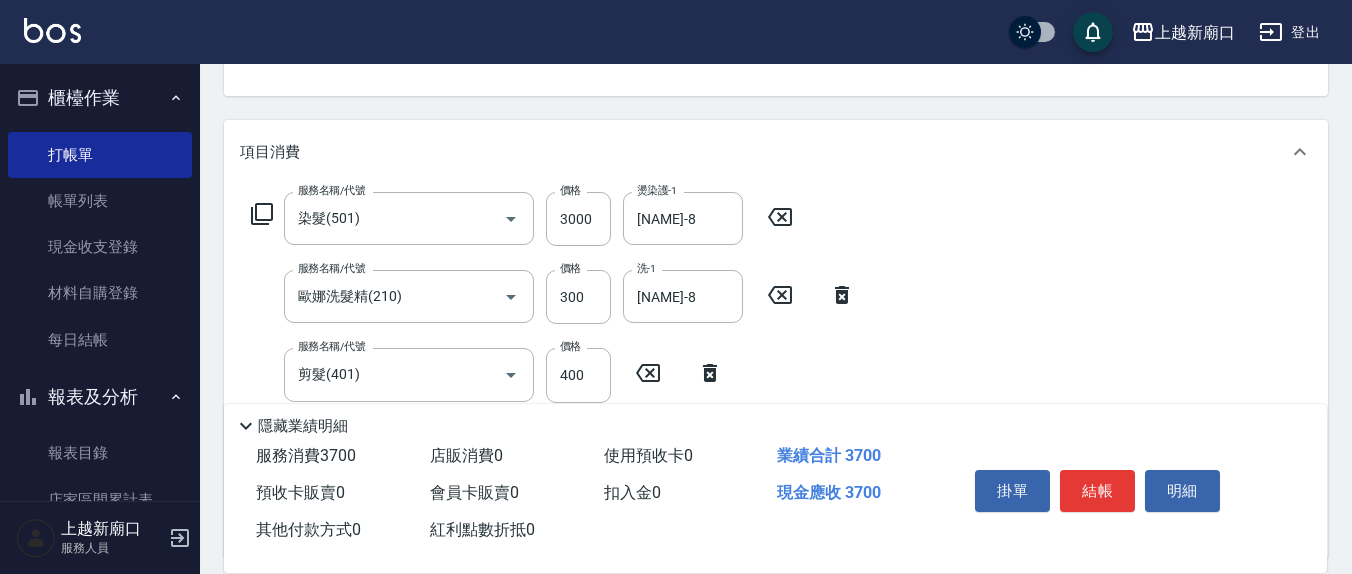 click on "指定" at bounding box center [1088, -4] 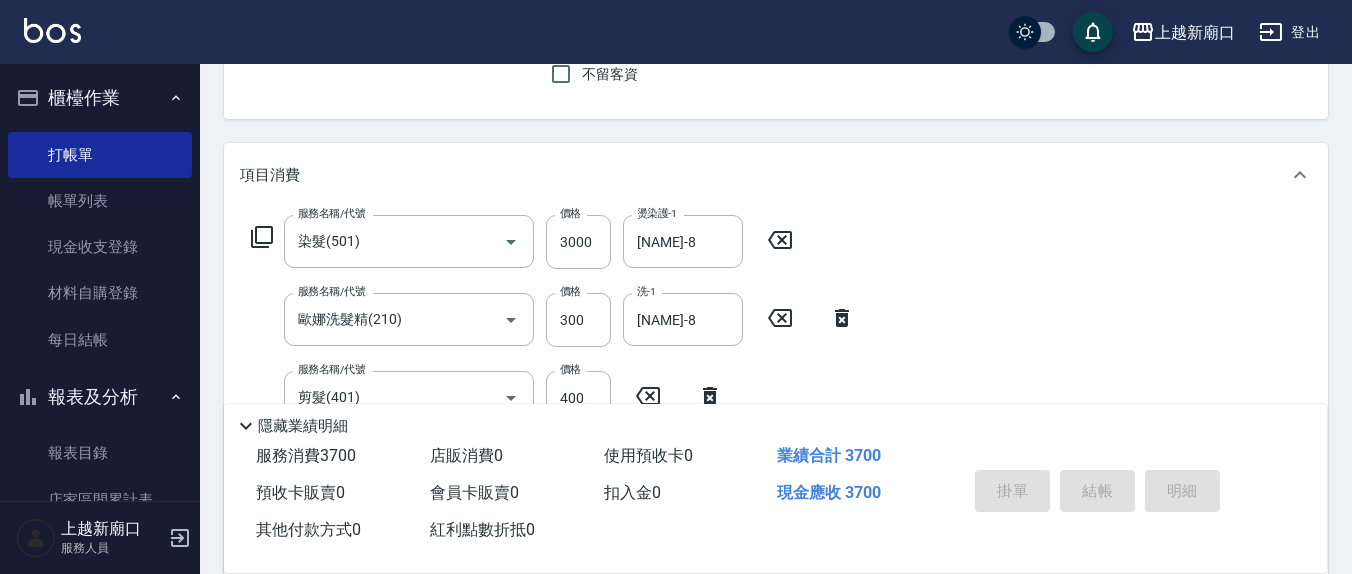 type on "[DATE] [TIME]" 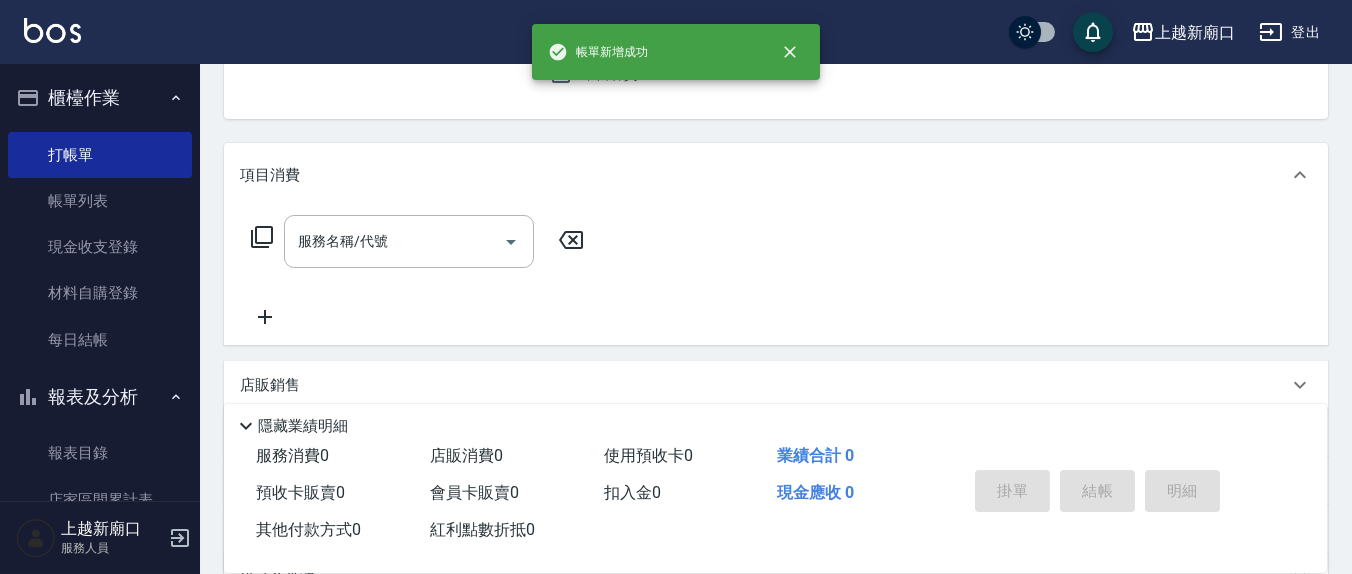 scroll, scrollTop: 0, scrollLeft: 0, axis: both 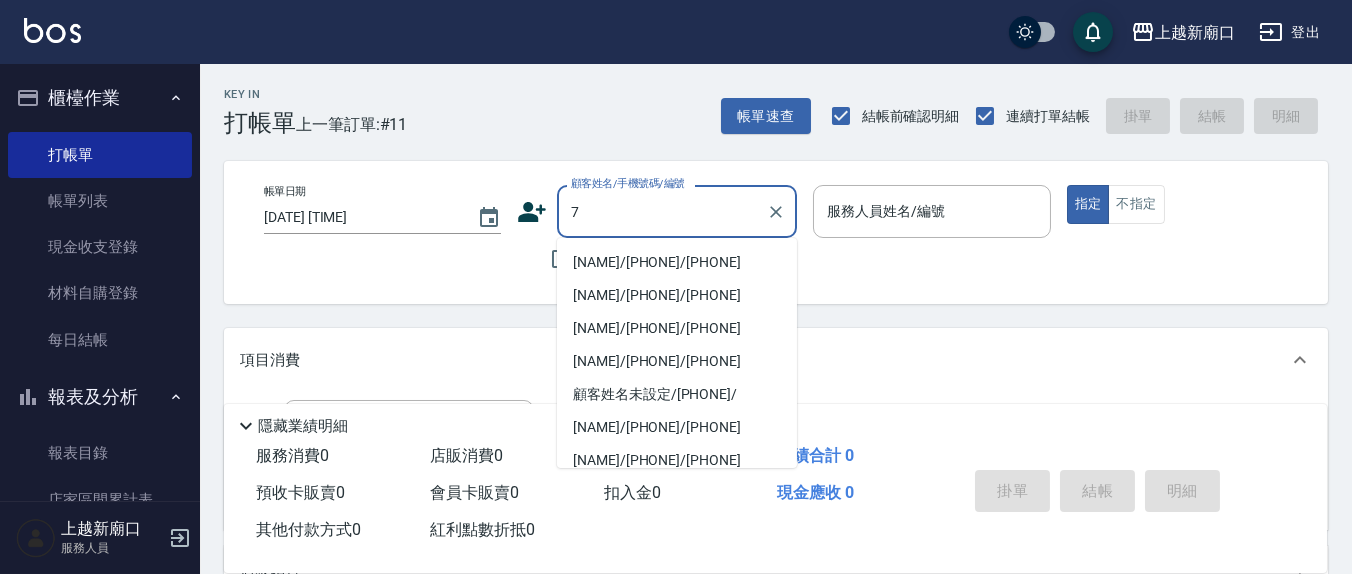 type on "7" 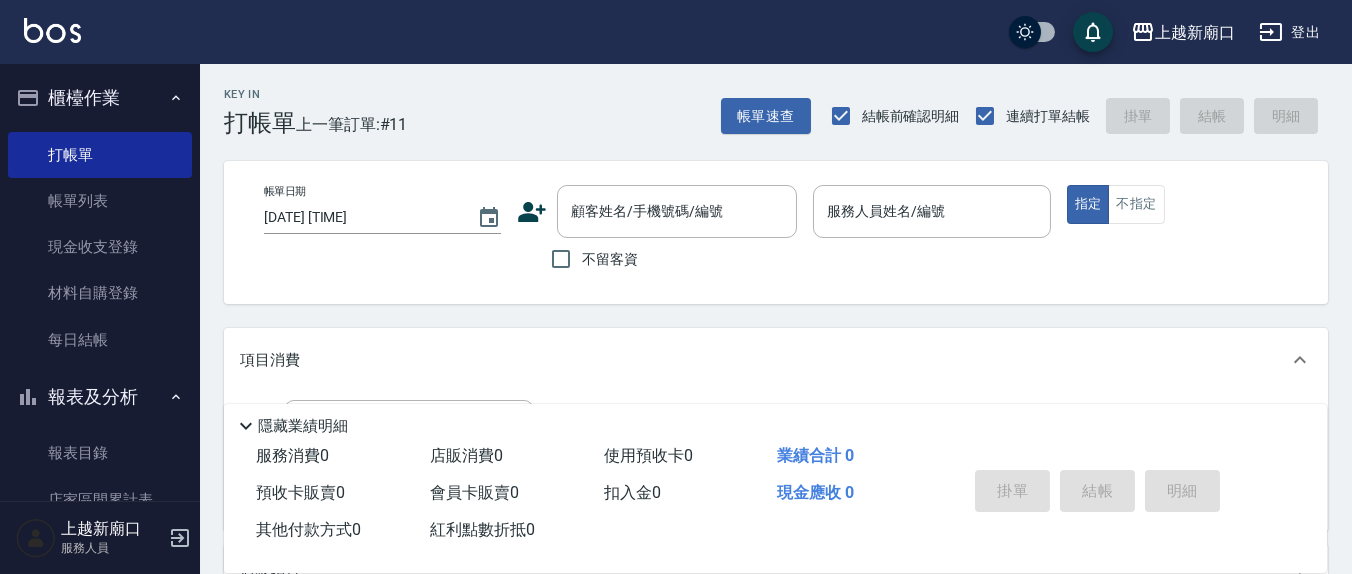 click on "項目消費" at bounding box center [776, 360] 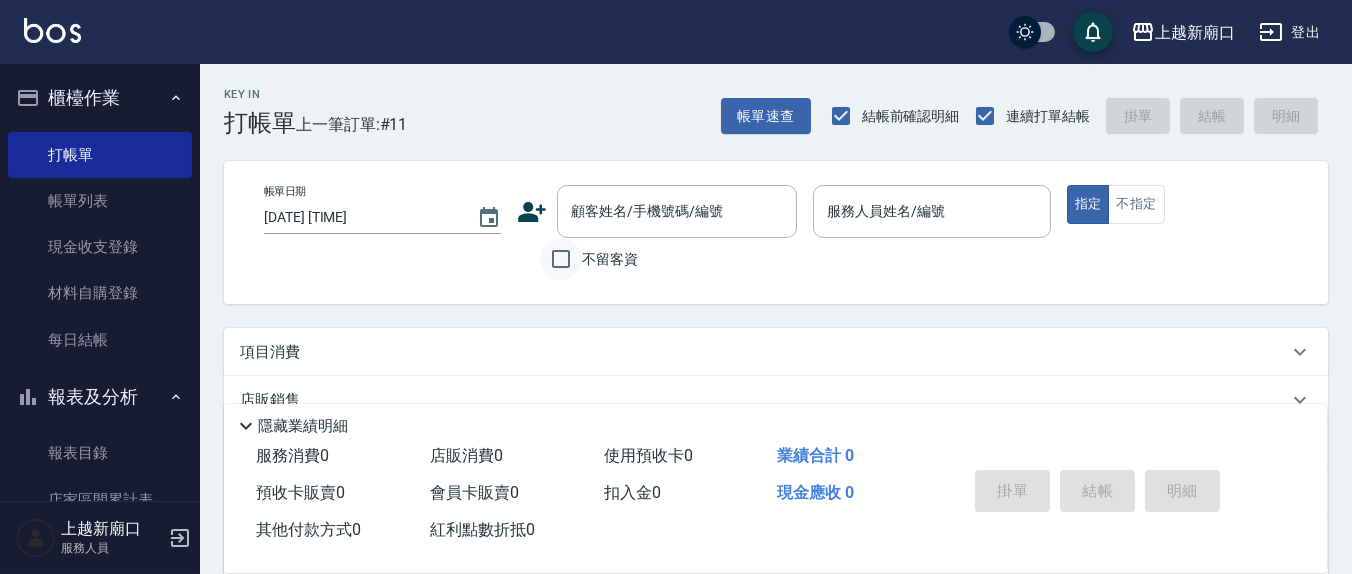 click on "不留客資" at bounding box center (561, 259) 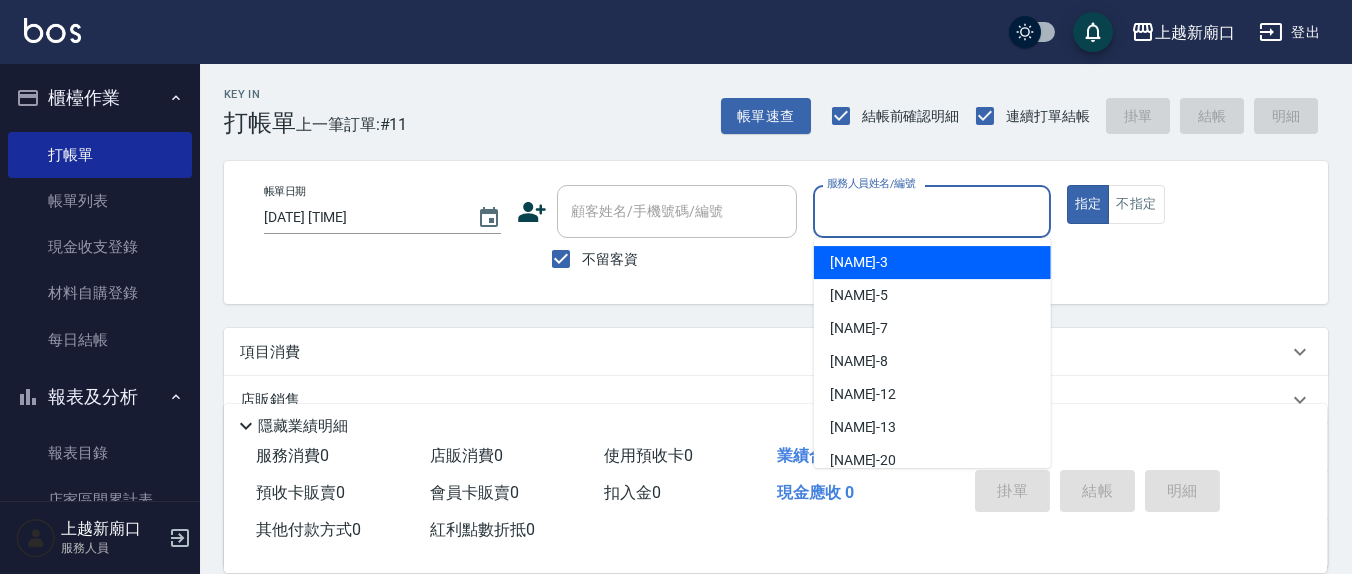click on "服務人員姓名/編號" at bounding box center [931, 211] 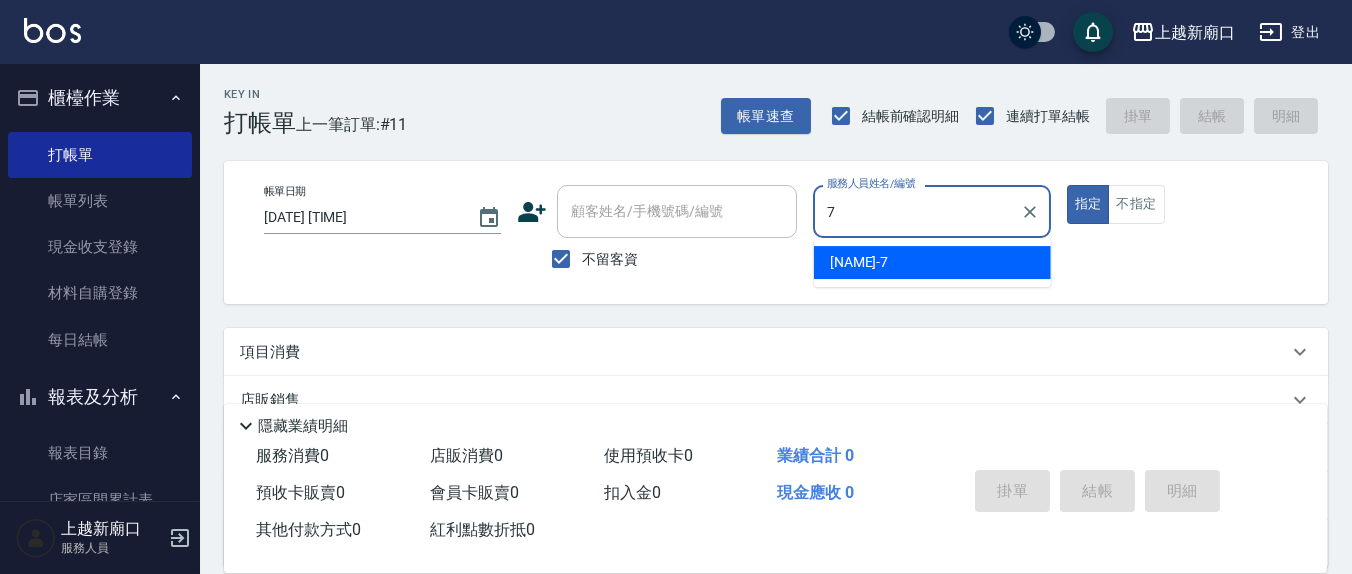 type on "[NAME]-7" 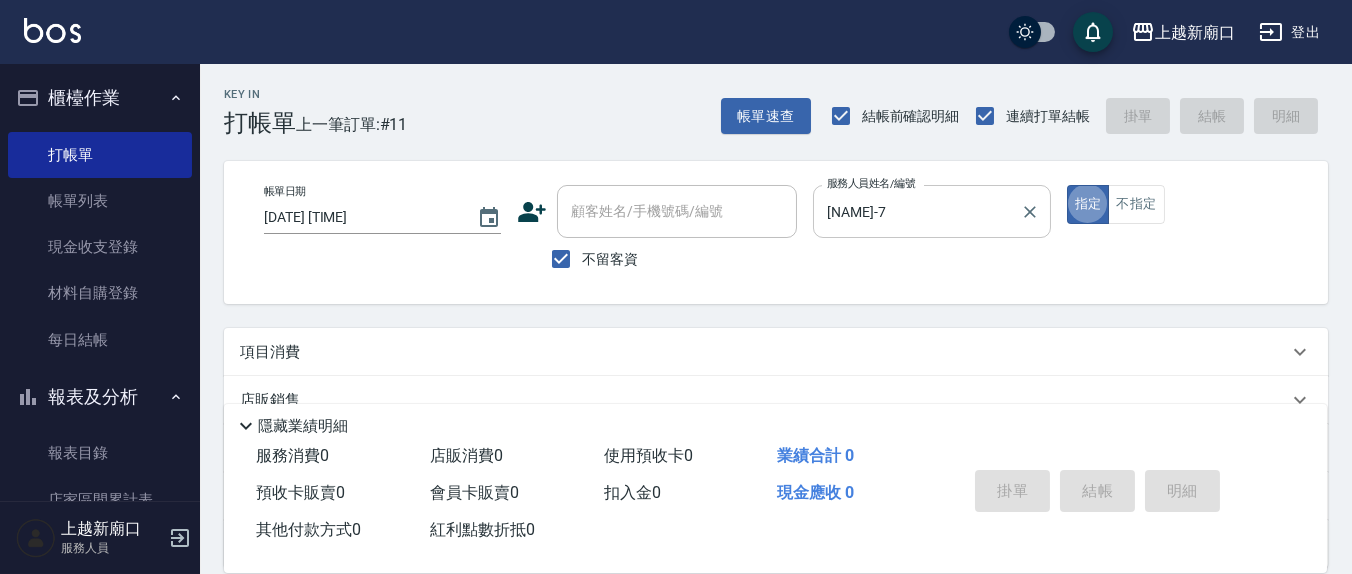 click on "指定" at bounding box center (1088, 204) 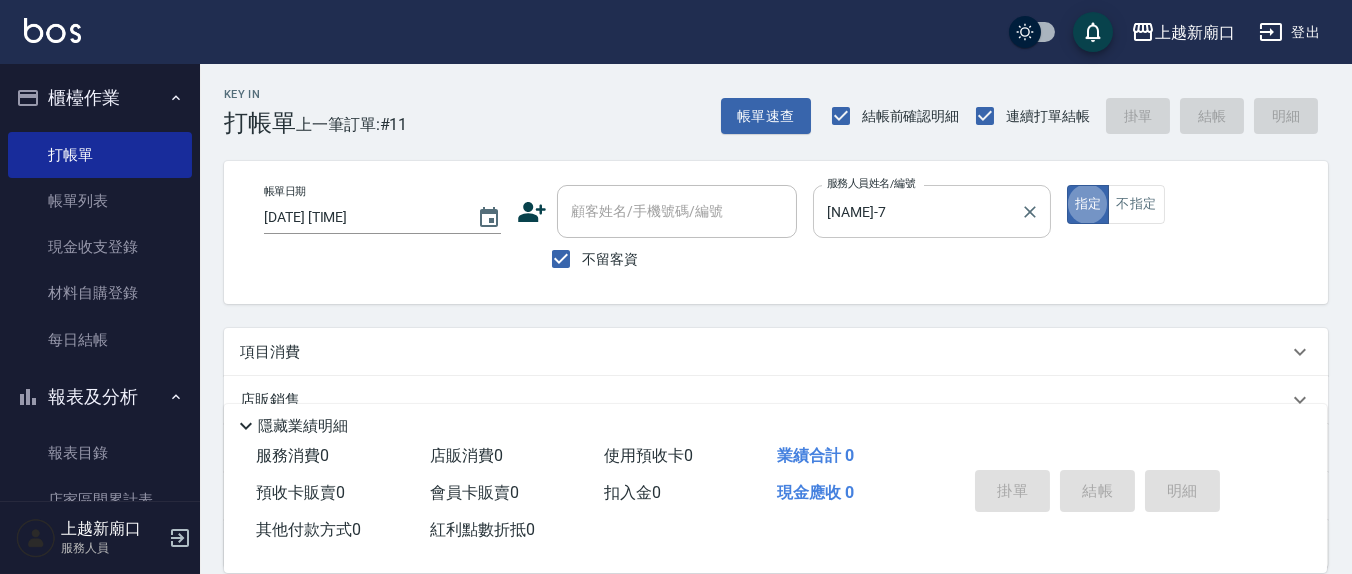 scroll, scrollTop: 182, scrollLeft: 0, axis: vertical 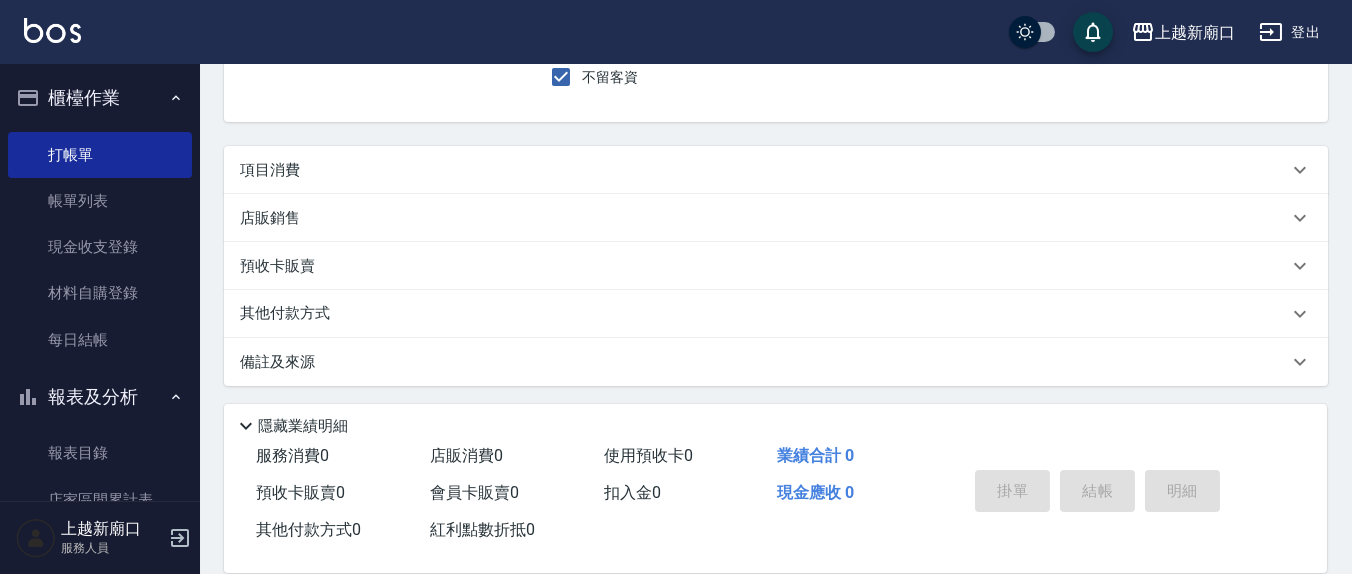 click on "項目消費" at bounding box center (270, 170) 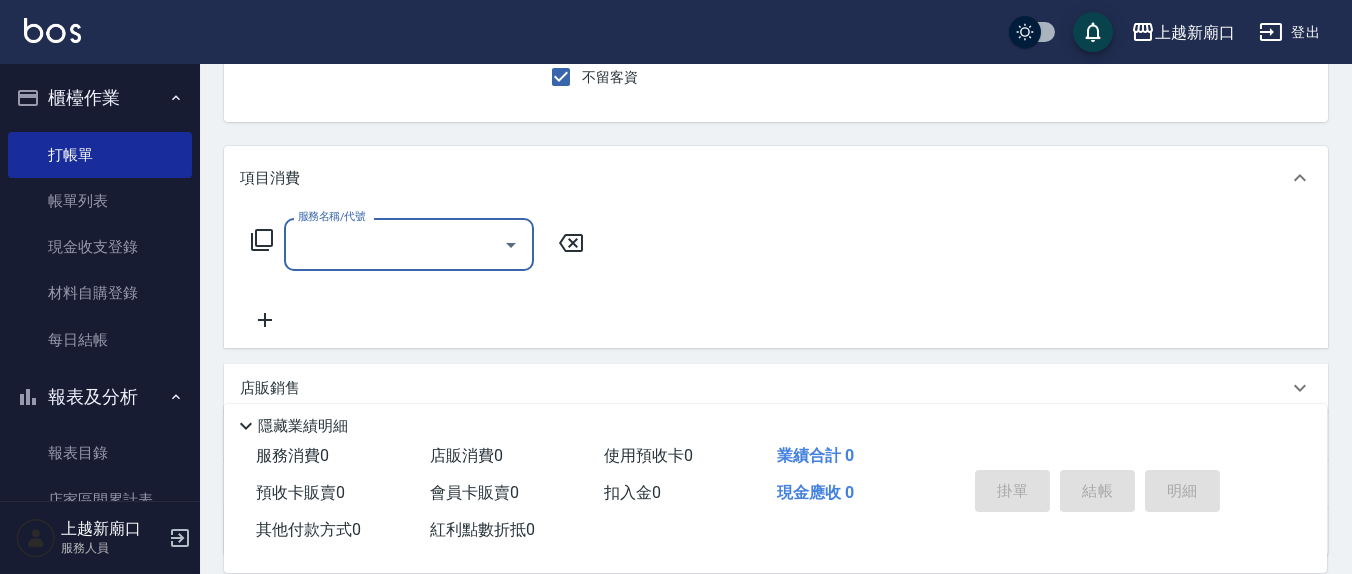 scroll, scrollTop: 0, scrollLeft: 0, axis: both 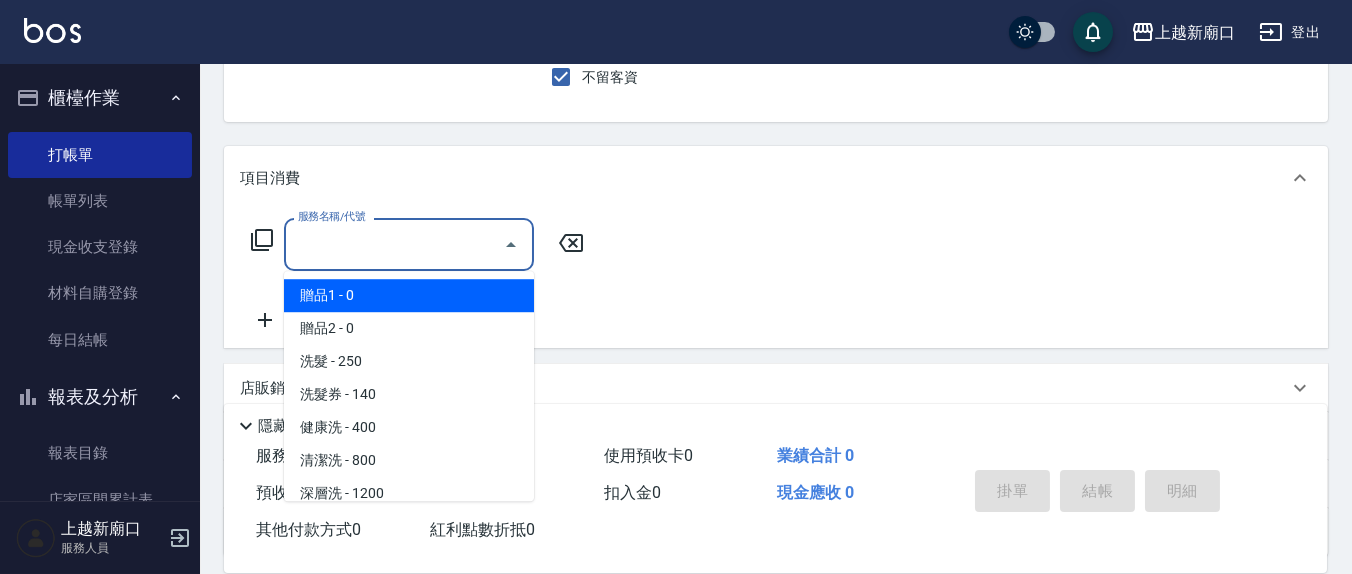 click on "服務名稱/代號" at bounding box center (394, 244) 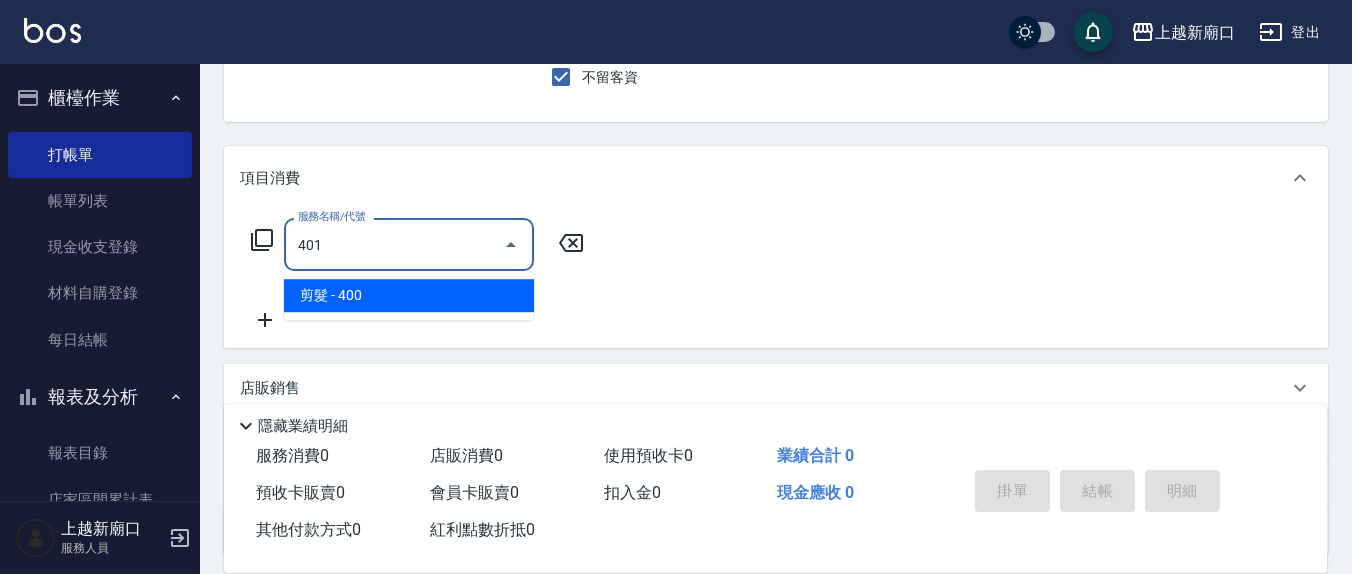 type on "剪髮(401)" 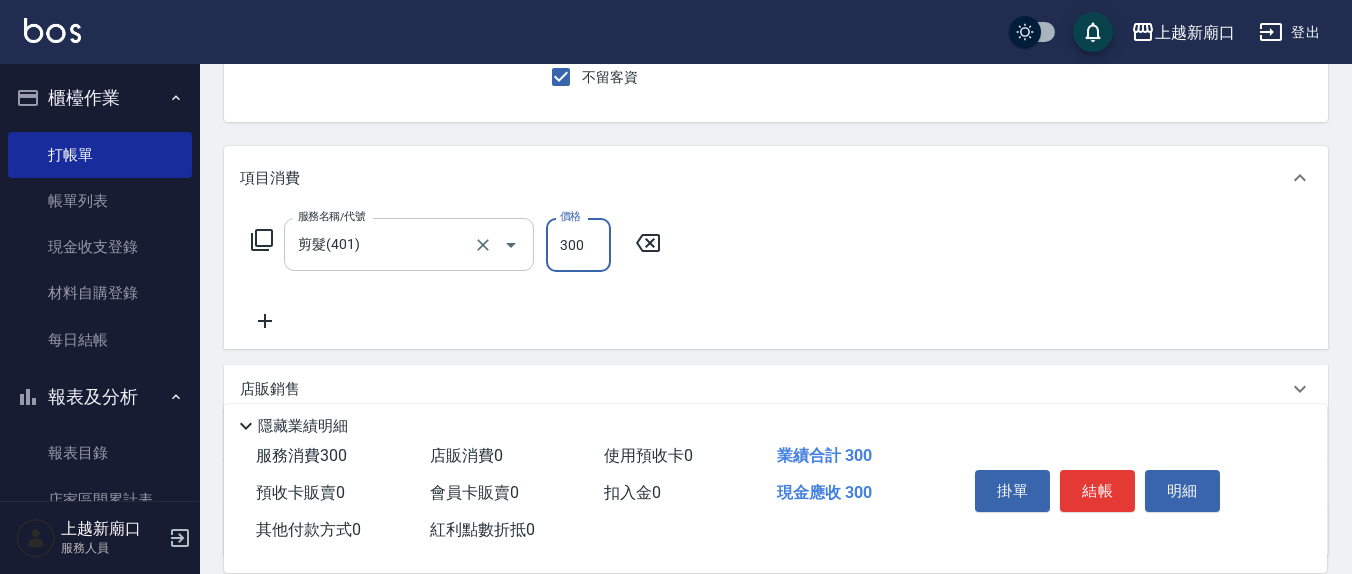 type on "300" 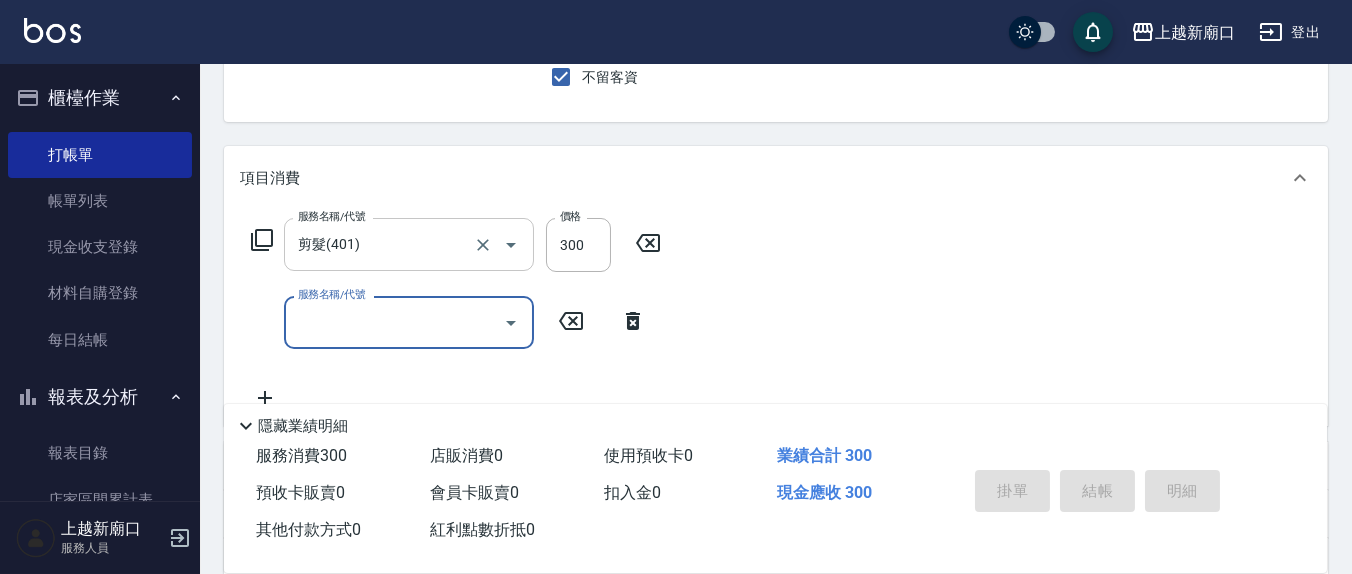 type 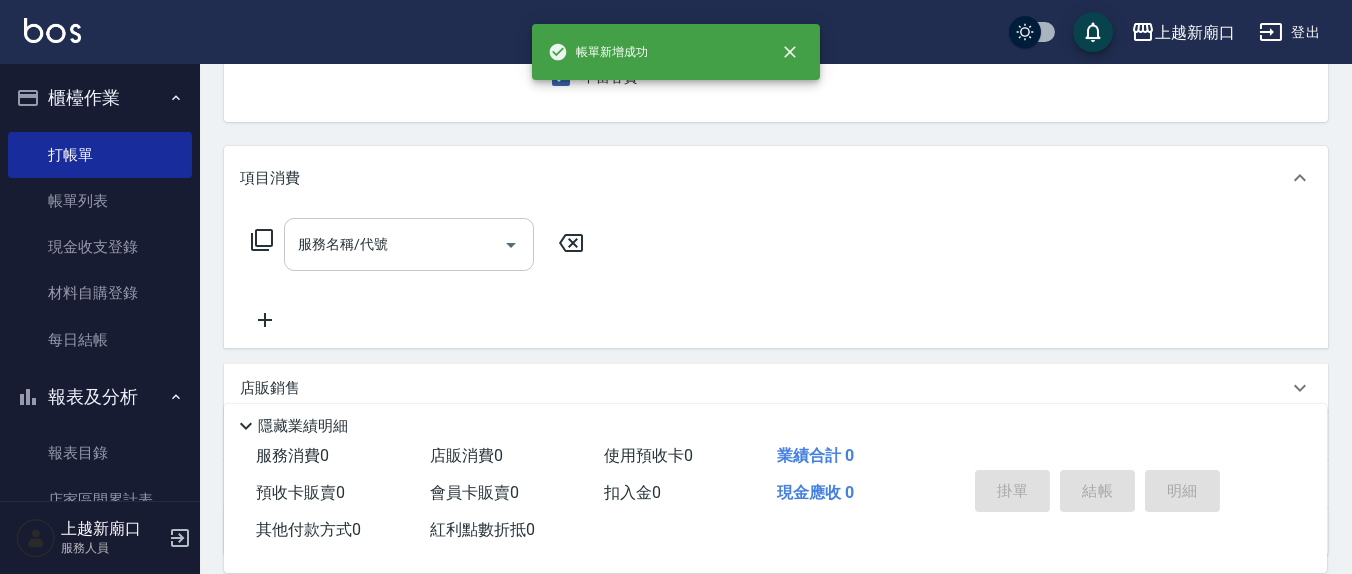 scroll, scrollTop: 96, scrollLeft: 0, axis: vertical 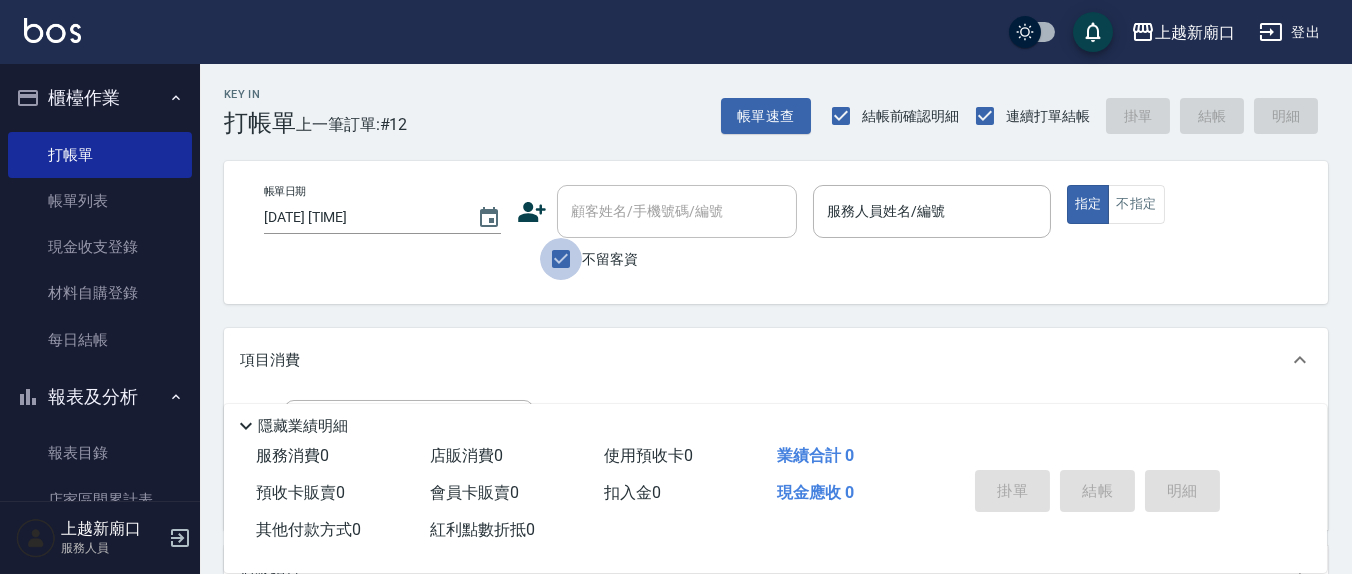 drag, startPoint x: 564, startPoint y: 253, endPoint x: 599, endPoint y: 234, distance: 39.824615 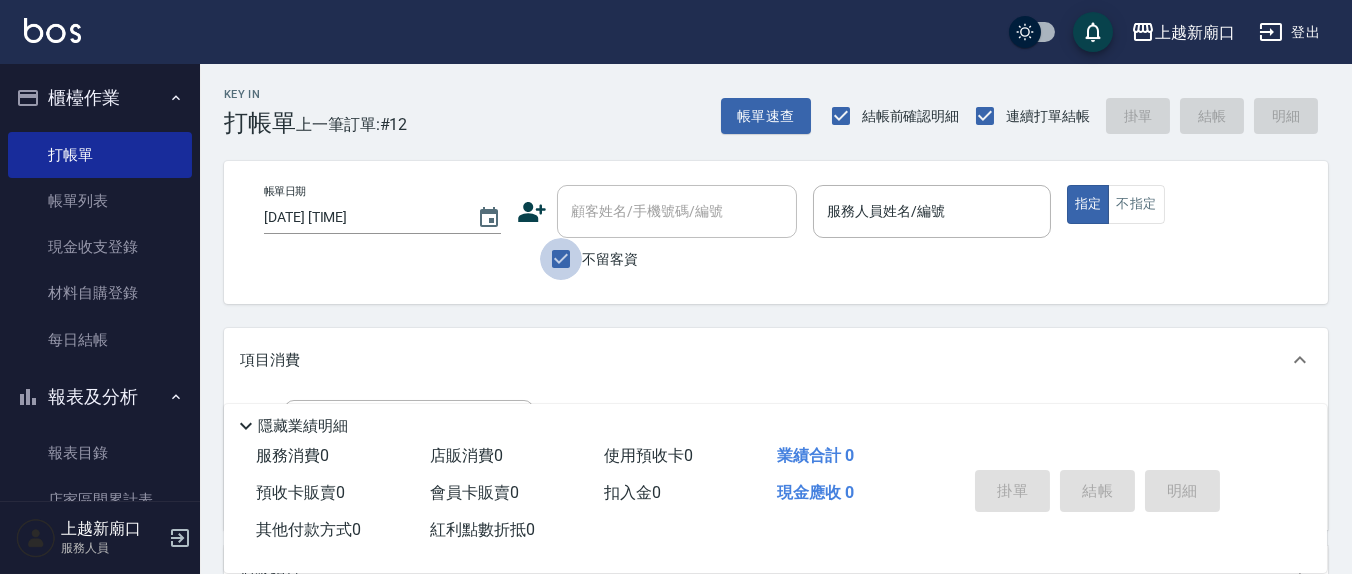 click on "不留客資" at bounding box center [561, 259] 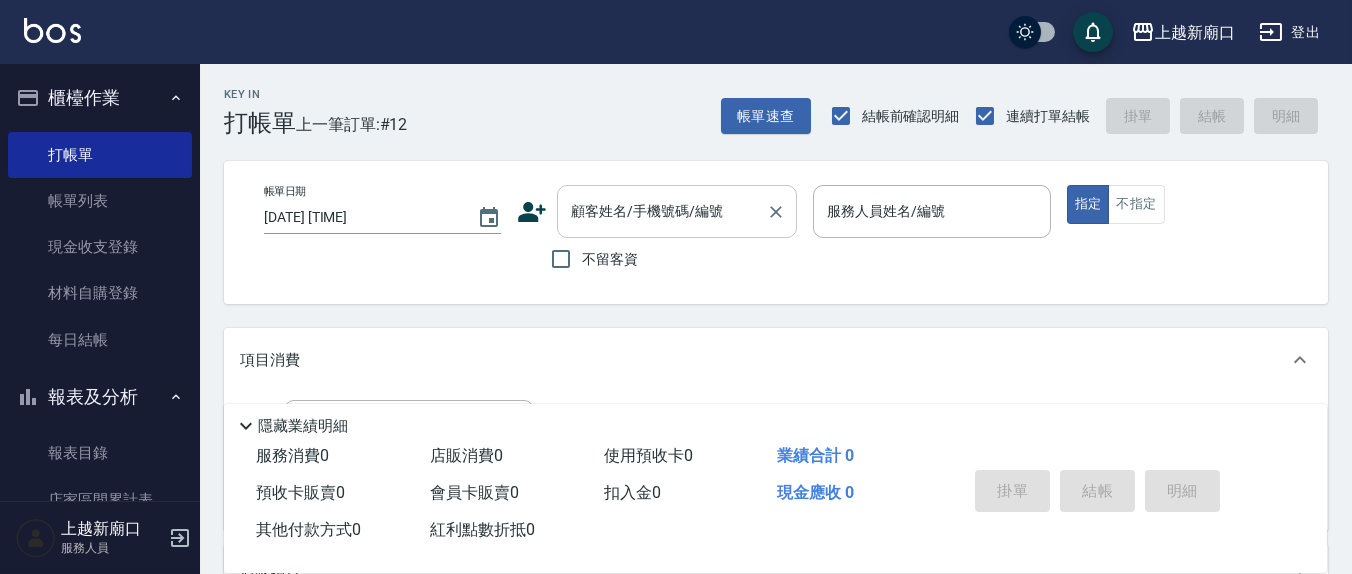 click on "顧客姓名/手機號碼/編號" at bounding box center (677, 211) 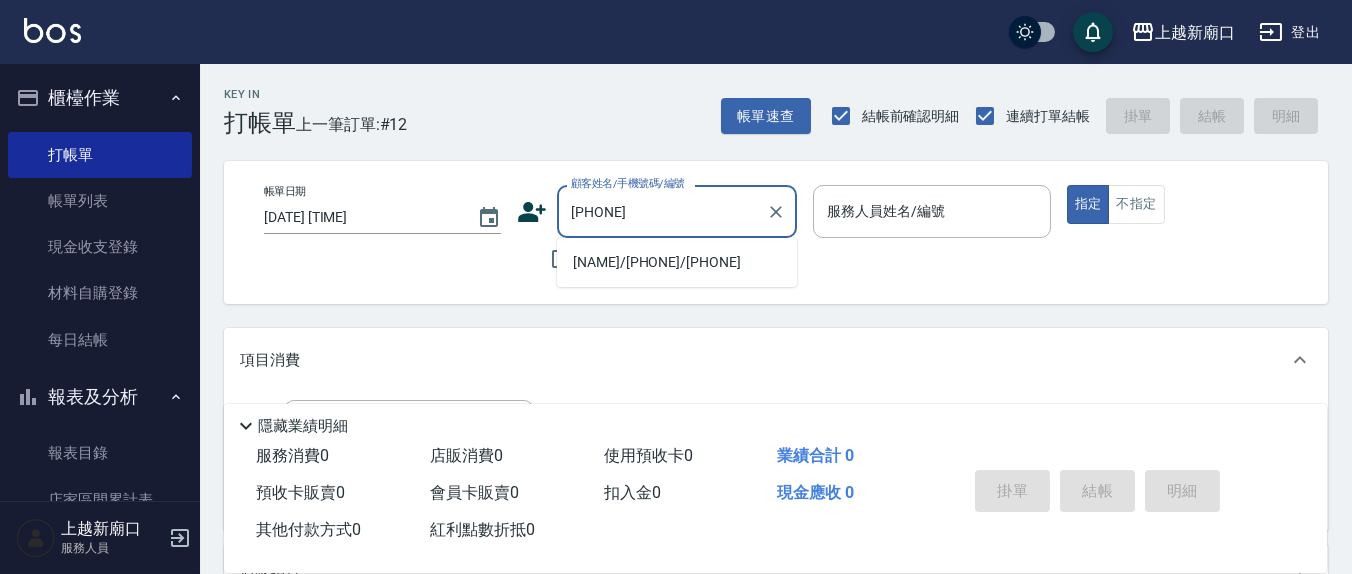 click on "[NAME]/[PHONE]/[PHONE]" at bounding box center [677, 262] 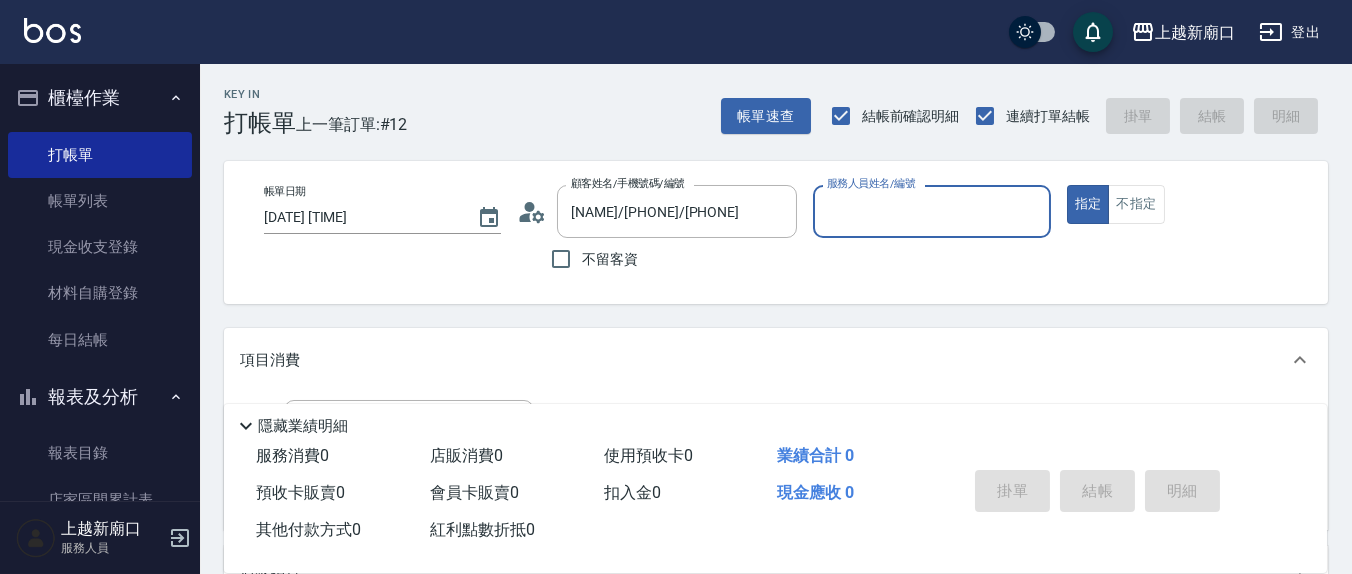 click on "服務人員姓名/編號" at bounding box center [931, 211] 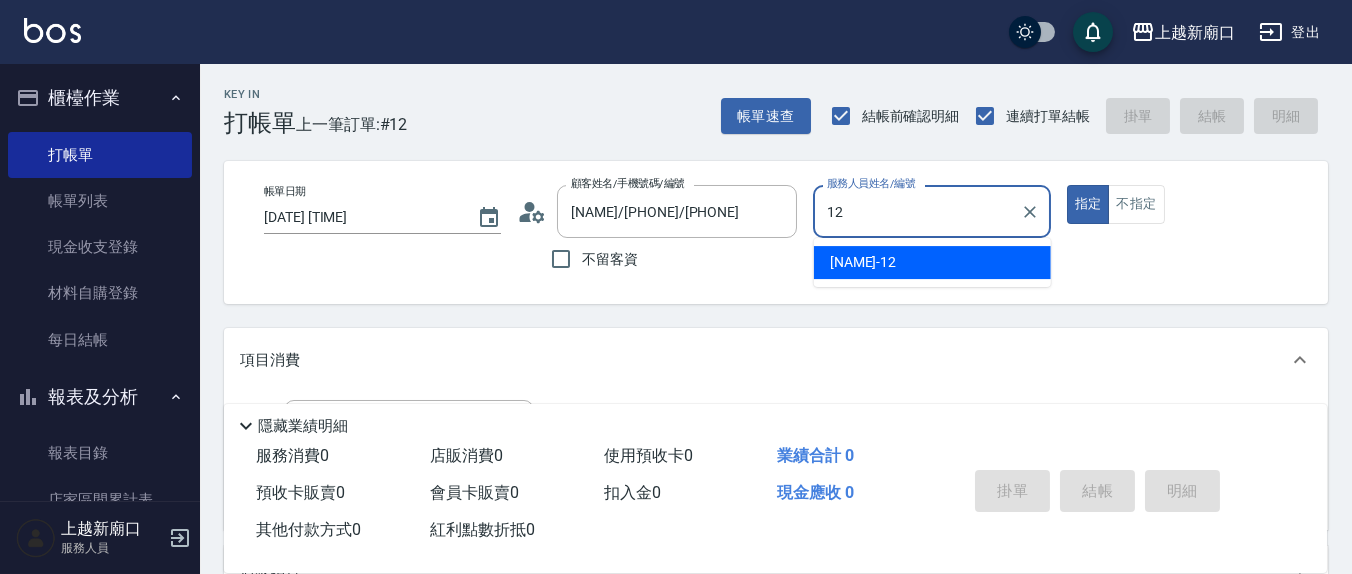 type on "[NAME]-12" 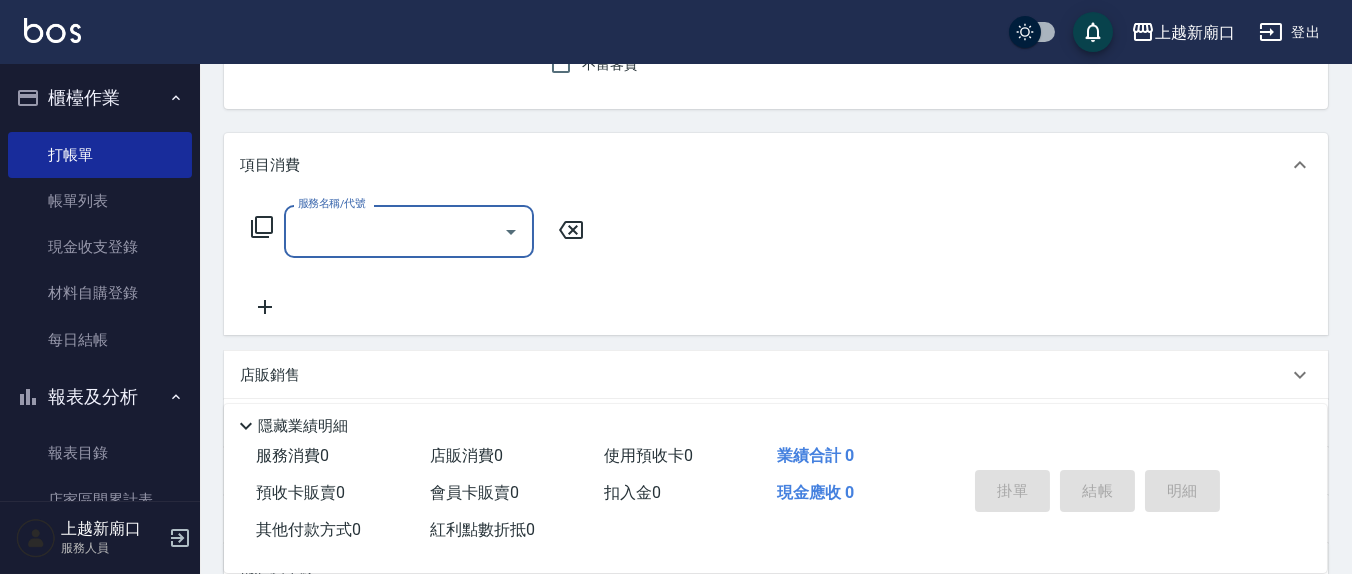 scroll, scrollTop: 208, scrollLeft: 0, axis: vertical 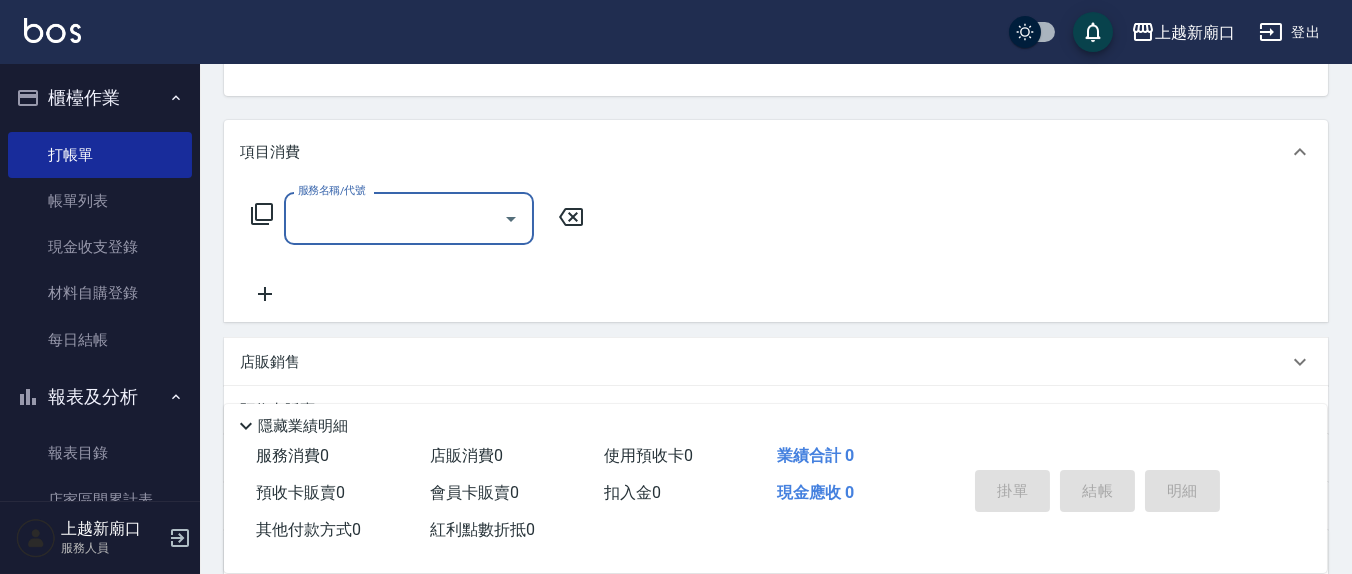 click on "服務名稱/代號" at bounding box center [394, 218] 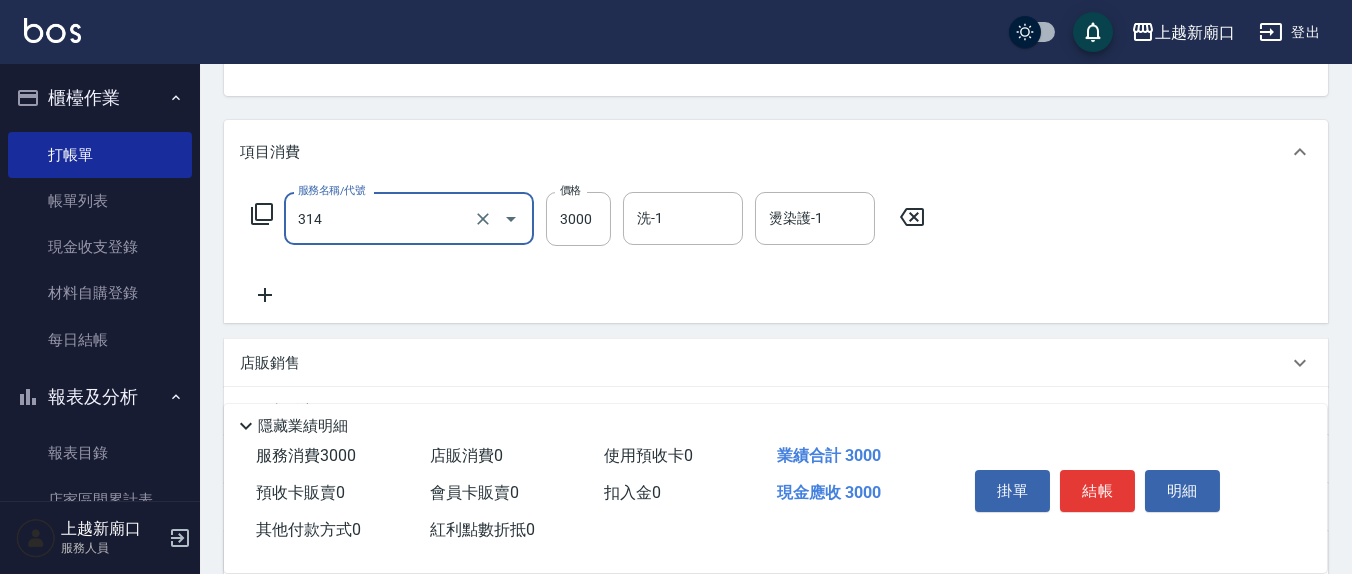 type on "CYA水質感2500UP([PHONE])" 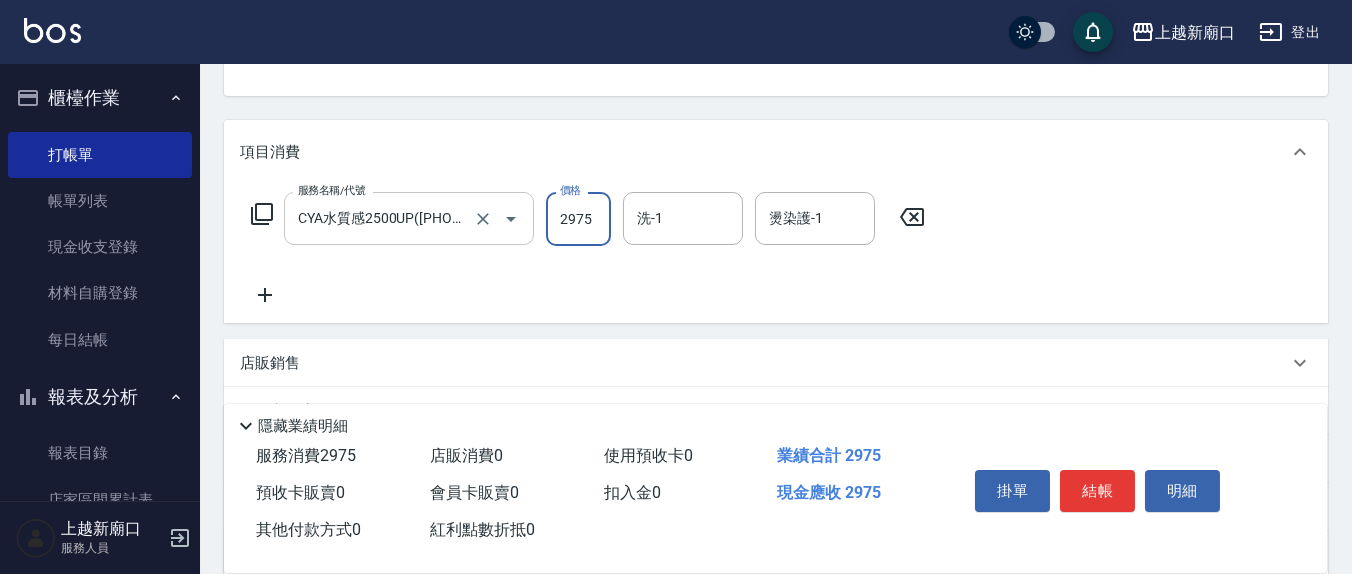 type on "2975" 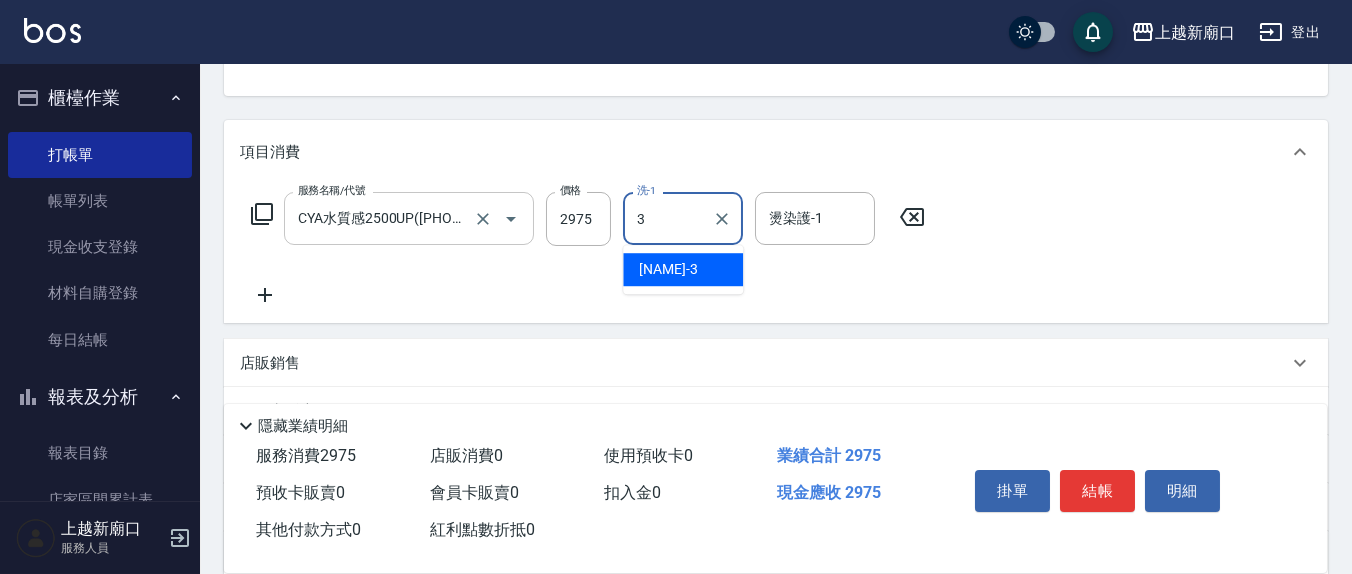 type on "[NAME]-3" 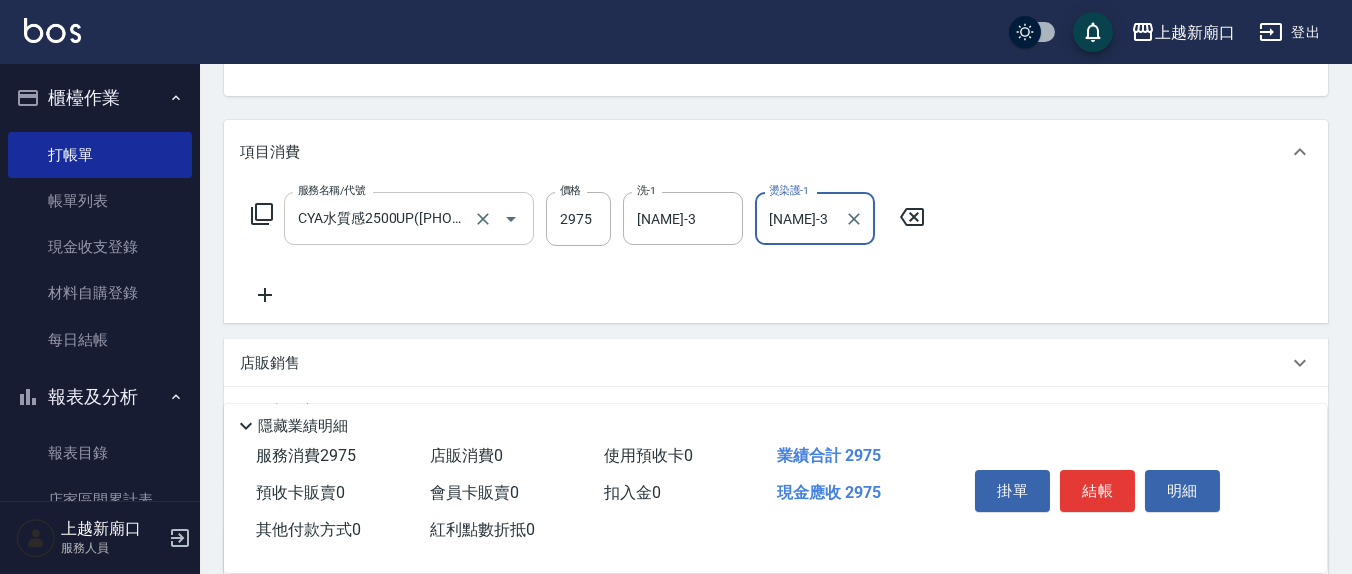 type on "[NAME]-3" 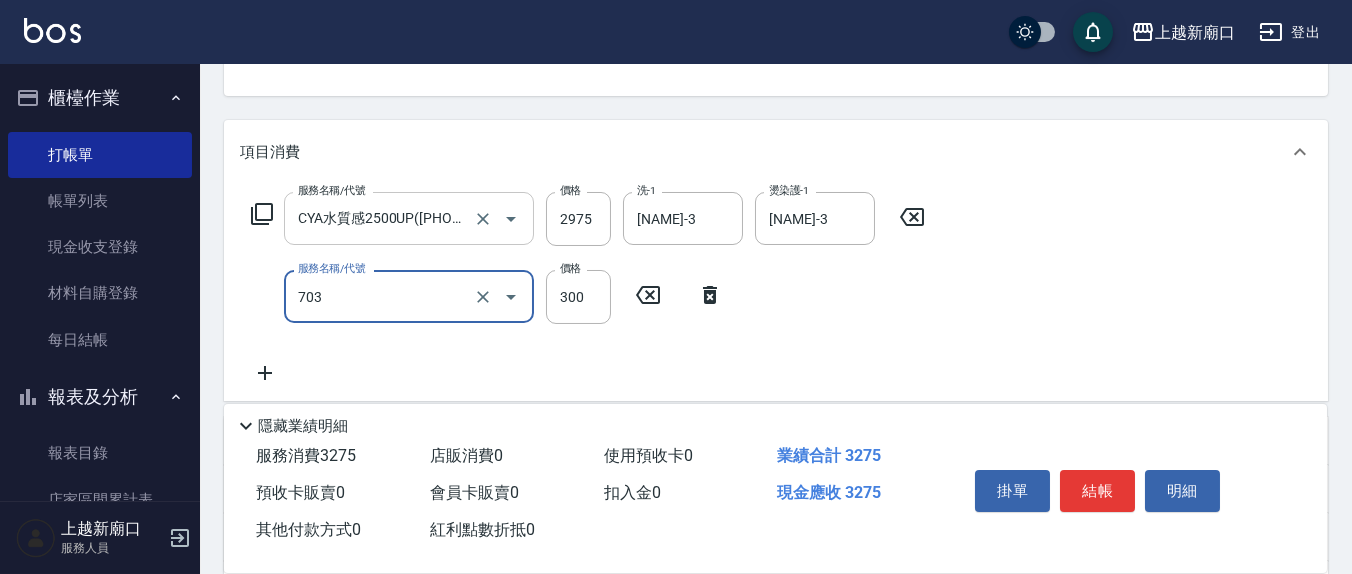 type on "([PHONE])設計師([PHONE])" 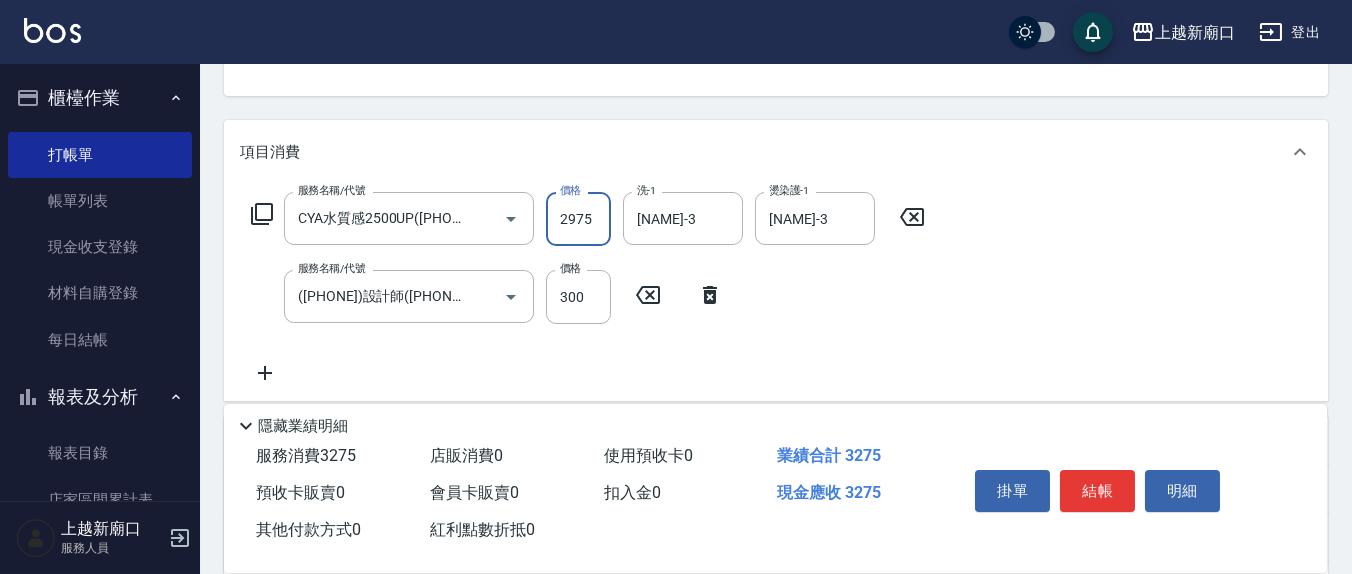 click on "2975" at bounding box center [578, 219] 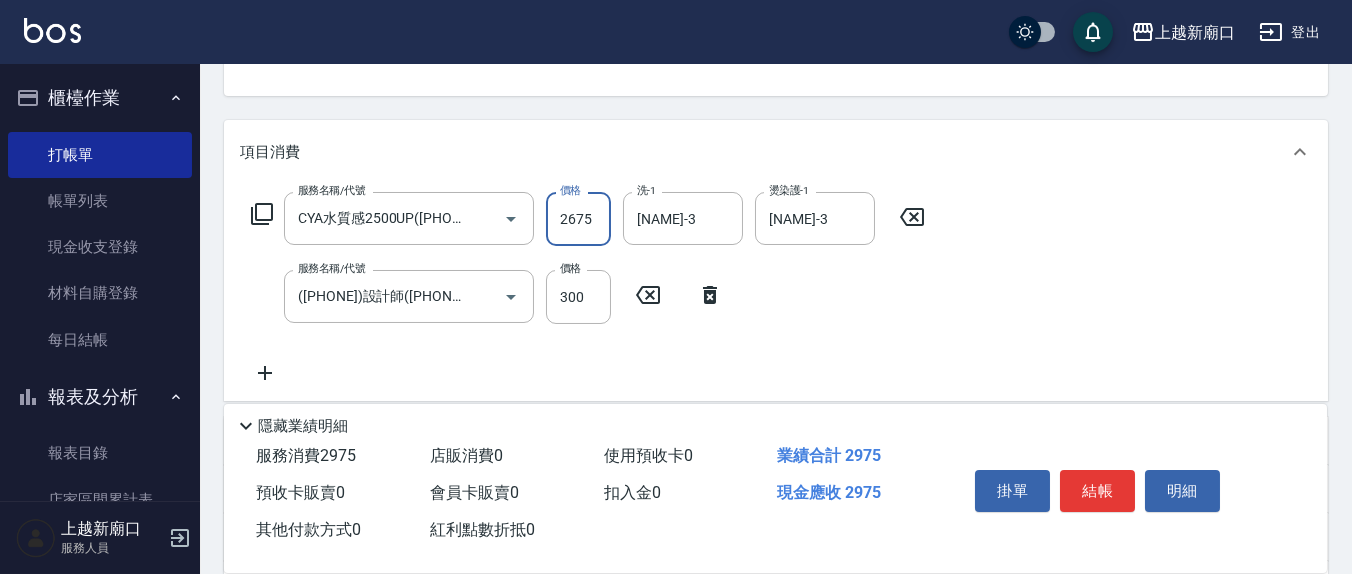 type on "2675" 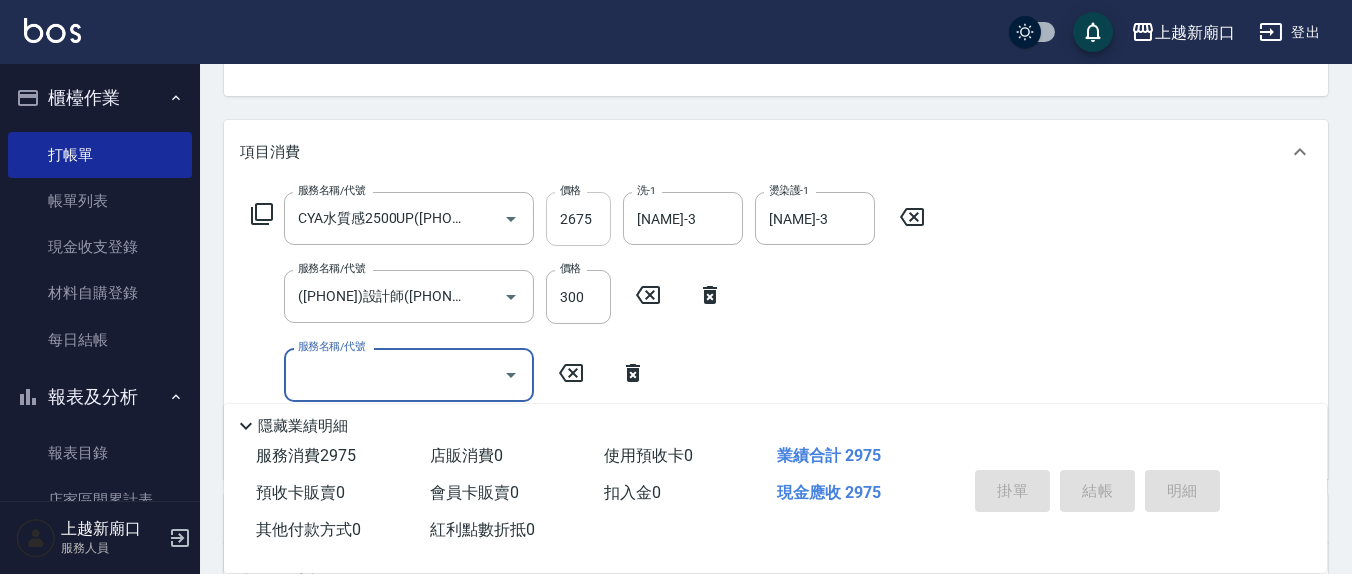 type on "[DATE] [TIME]" 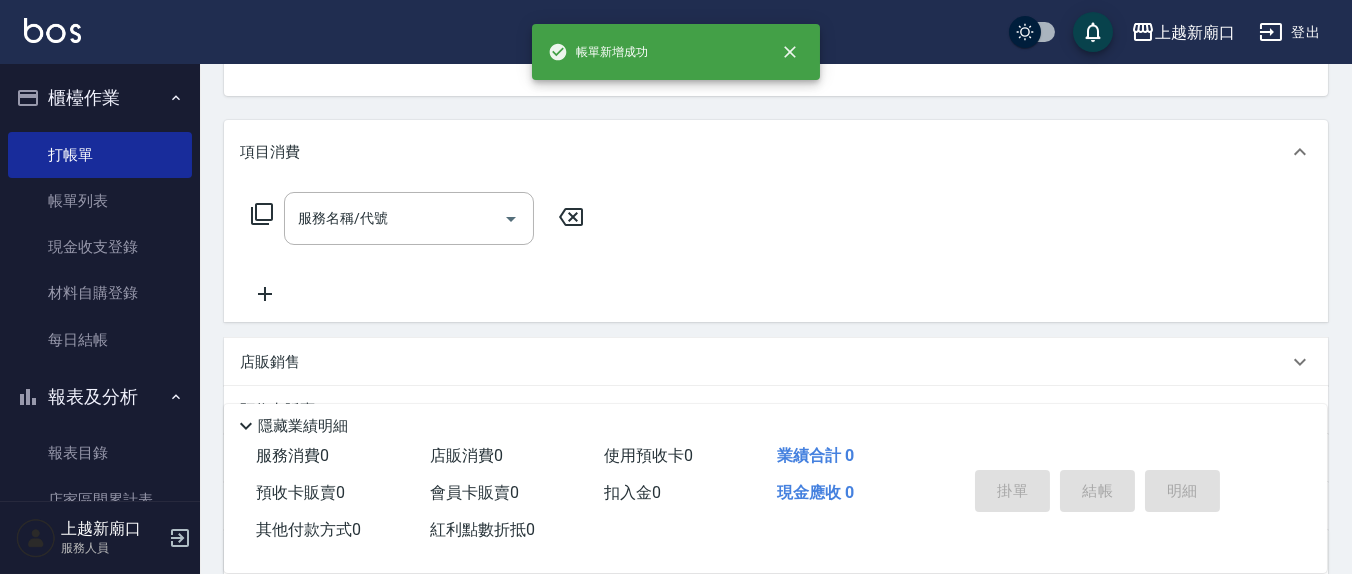 scroll, scrollTop: 0, scrollLeft: 0, axis: both 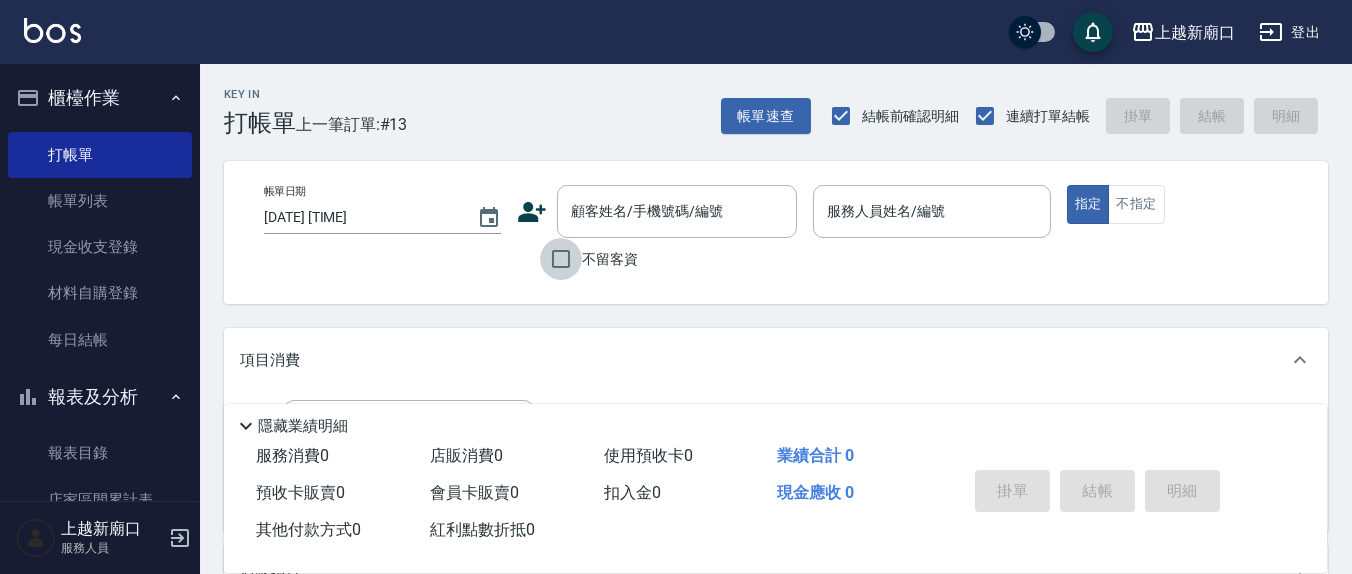 drag, startPoint x: 549, startPoint y: 262, endPoint x: 797, endPoint y: 262, distance: 248 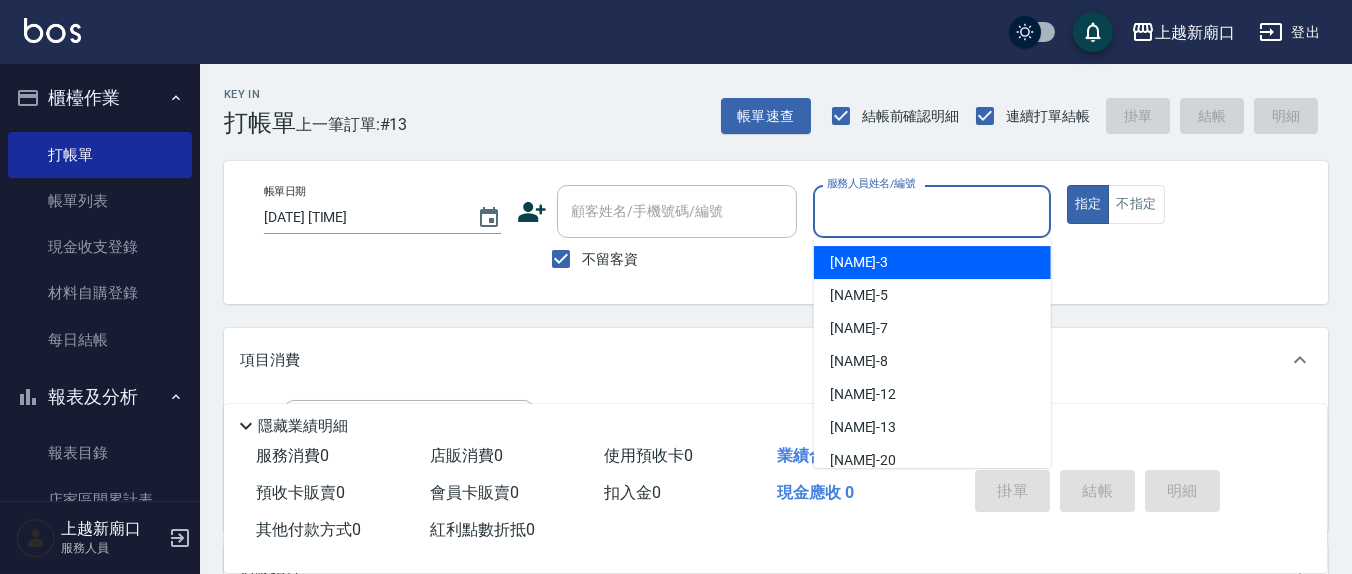 click on "服務人員姓名/編號" at bounding box center (931, 211) 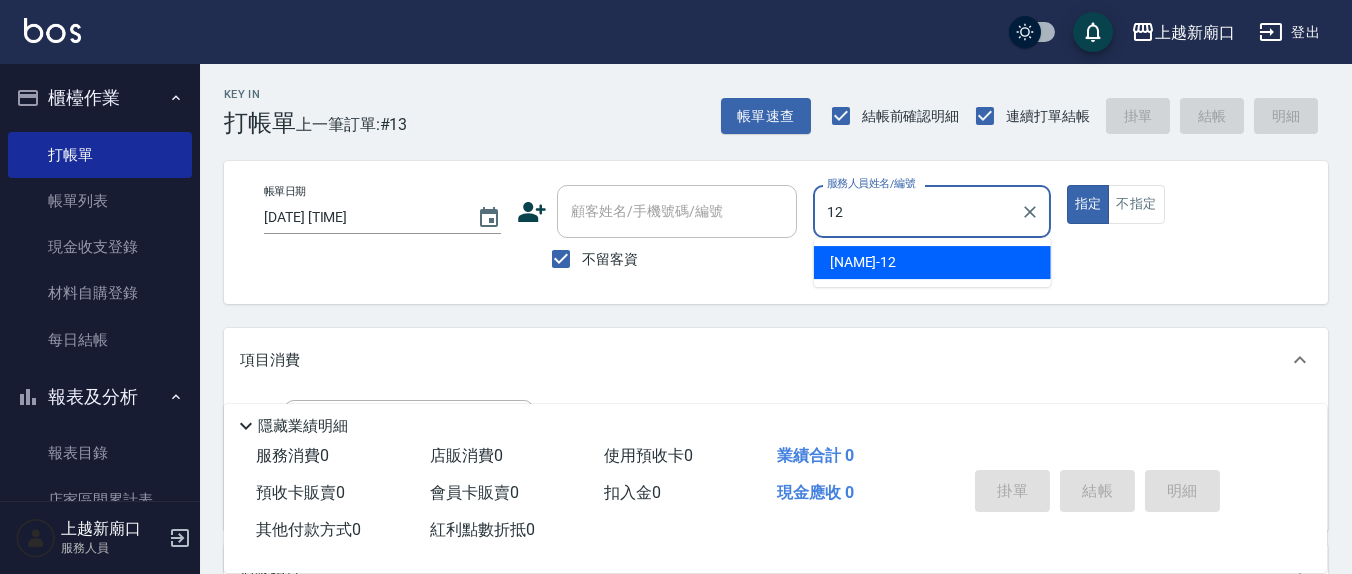 type on "[NAME]-12" 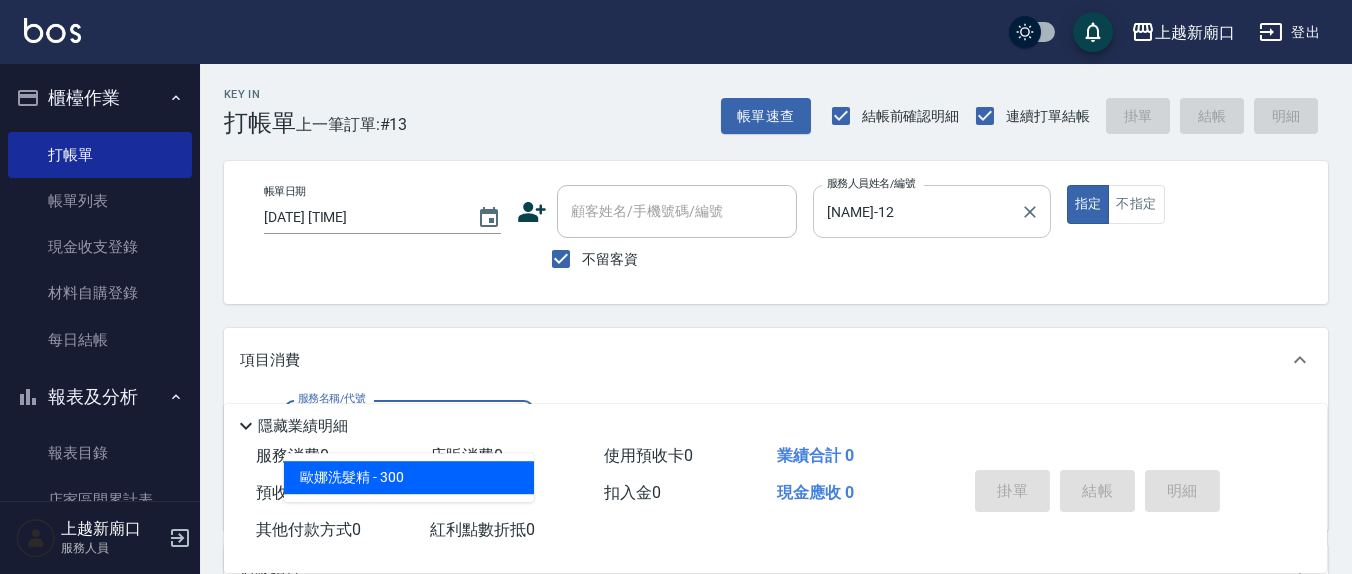 type on "歐娜洗髮精(210)" 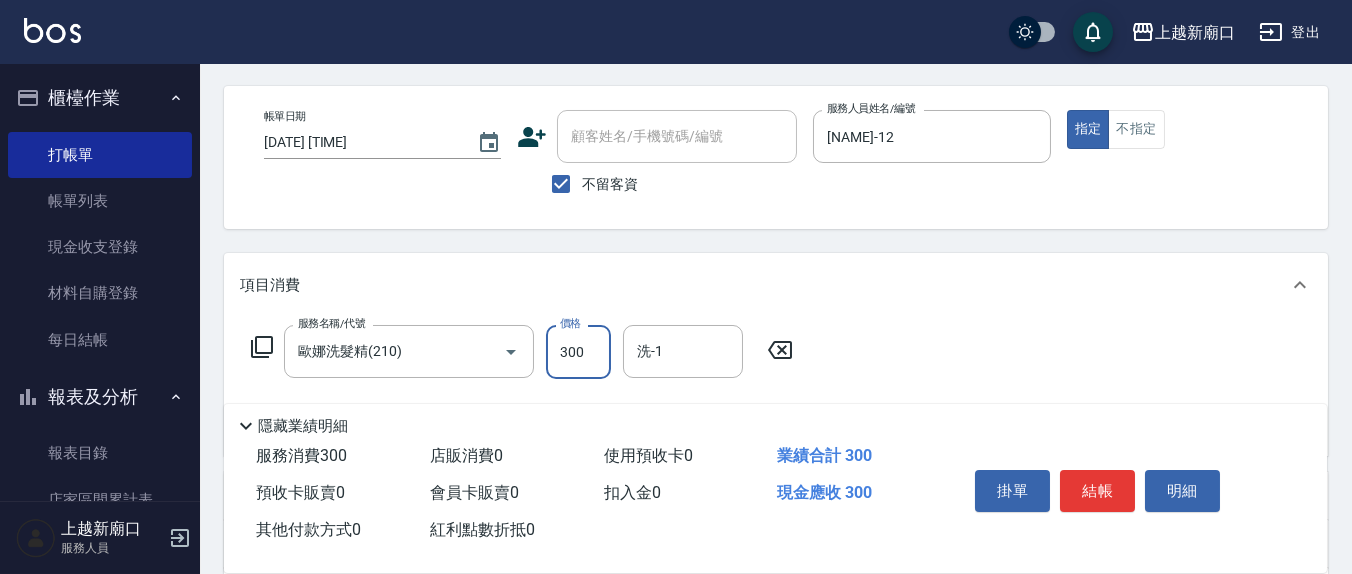 scroll, scrollTop: 208, scrollLeft: 0, axis: vertical 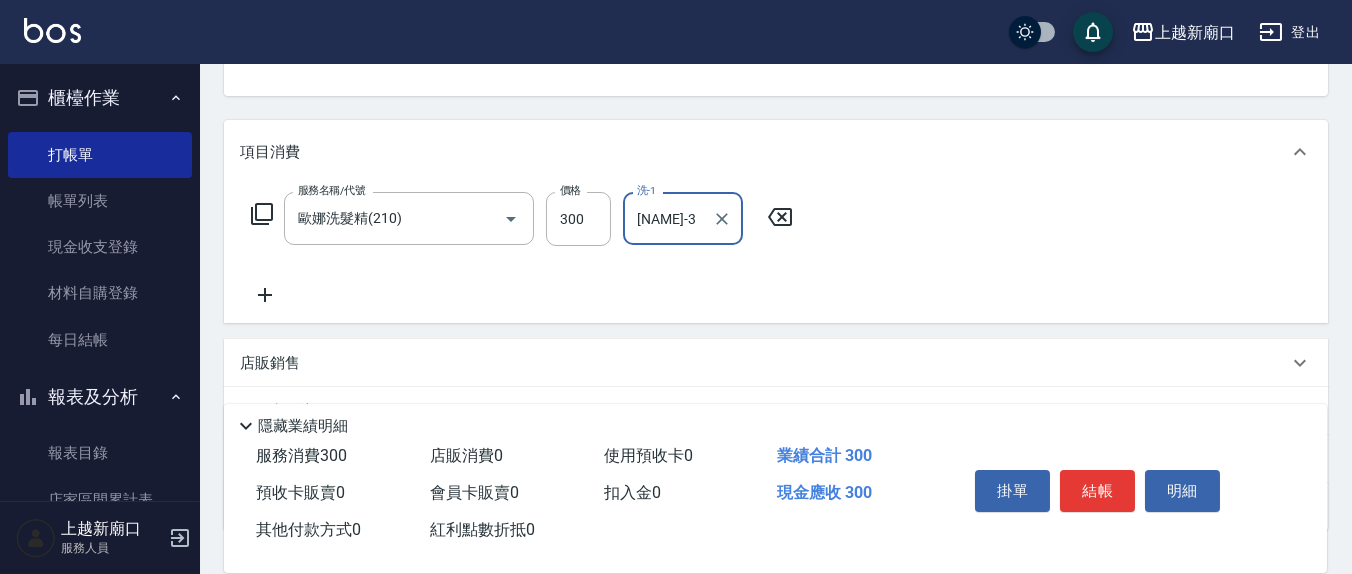 type on "[NAME]-3" 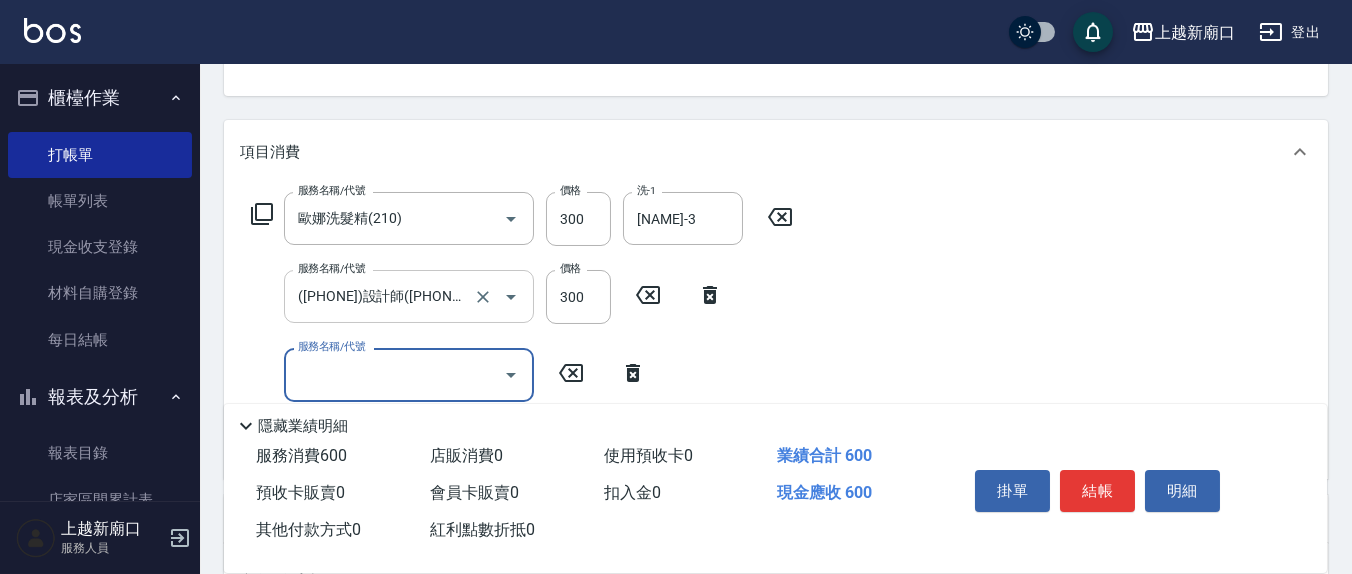 click on "([PHONE])設計師([PHONE])" at bounding box center [381, 296] 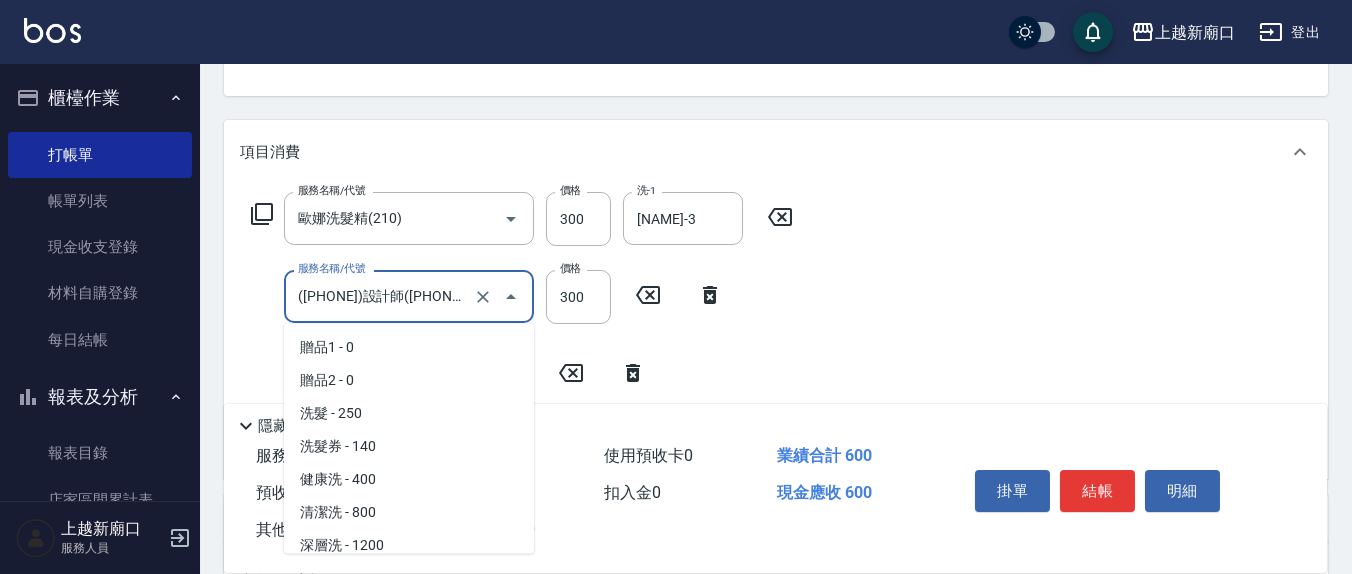 scroll, scrollTop: 867, scrollLeft: 0, axis: vertical 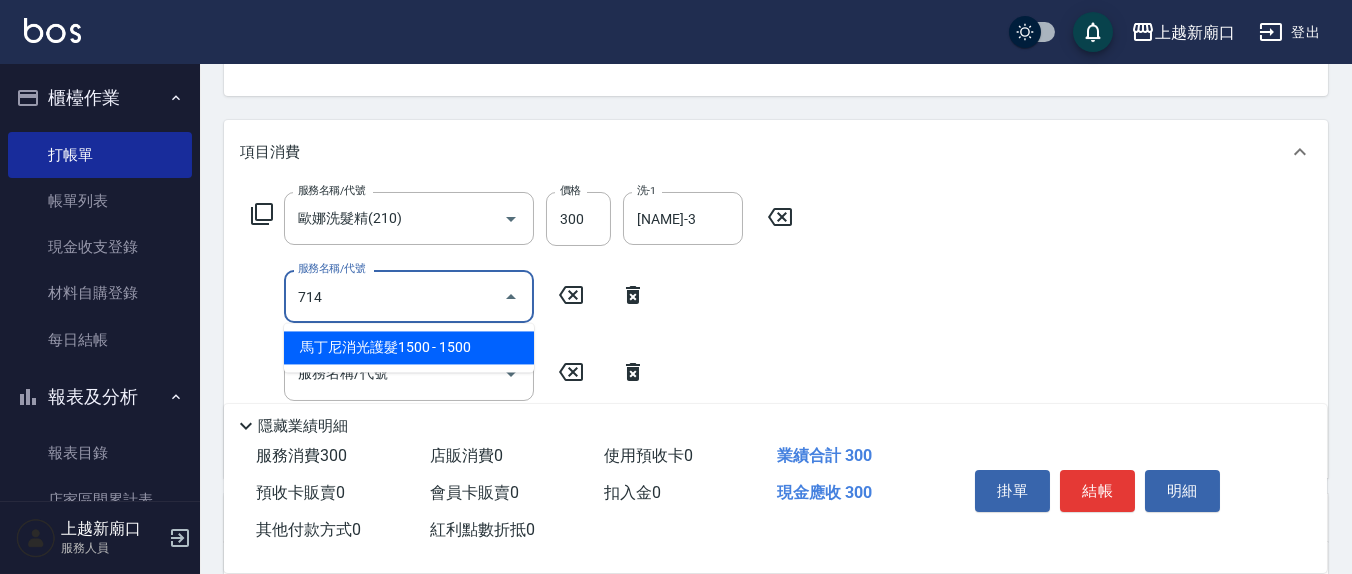 type on "馬丁尼消光護髮1500([PHONE])" 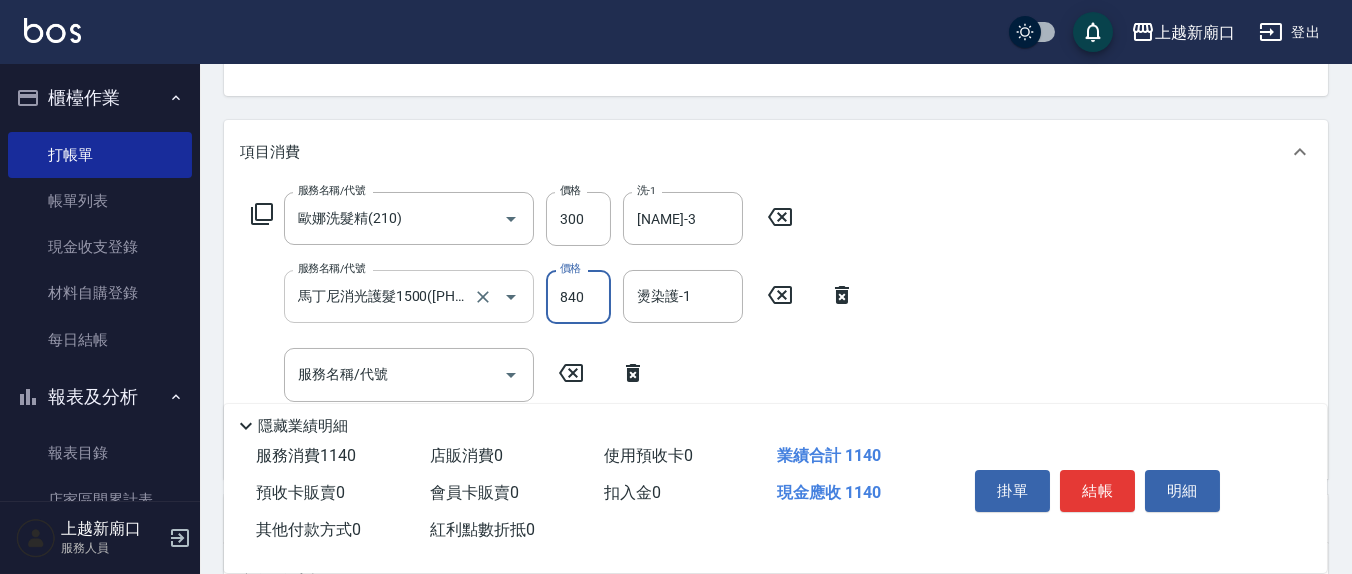 type on "840" 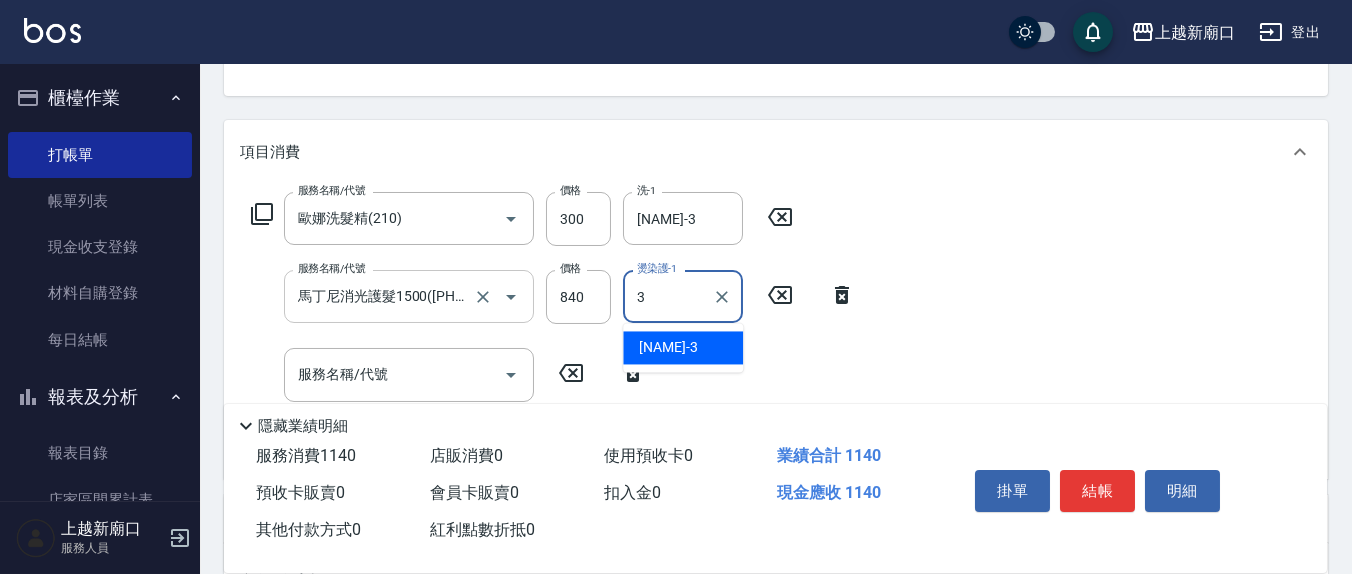 type on "[NAME]-3" 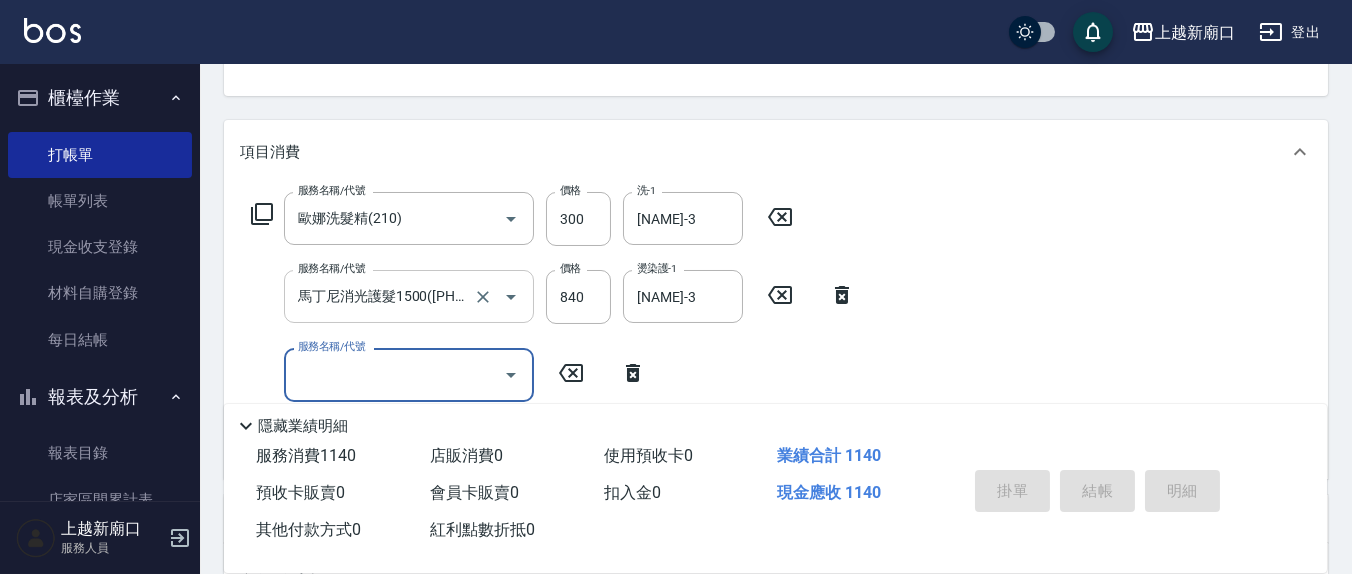 type on "2025/08/02 16:00" 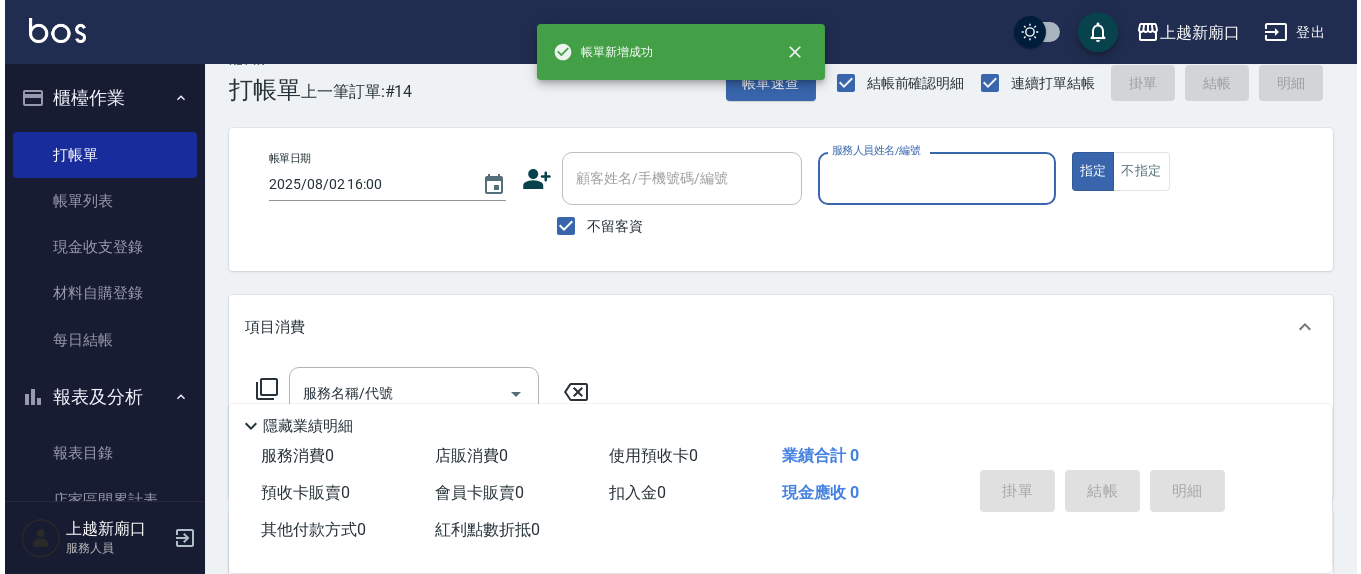scroll, scrollTop: 0, scrollLeft: 0, axis: both 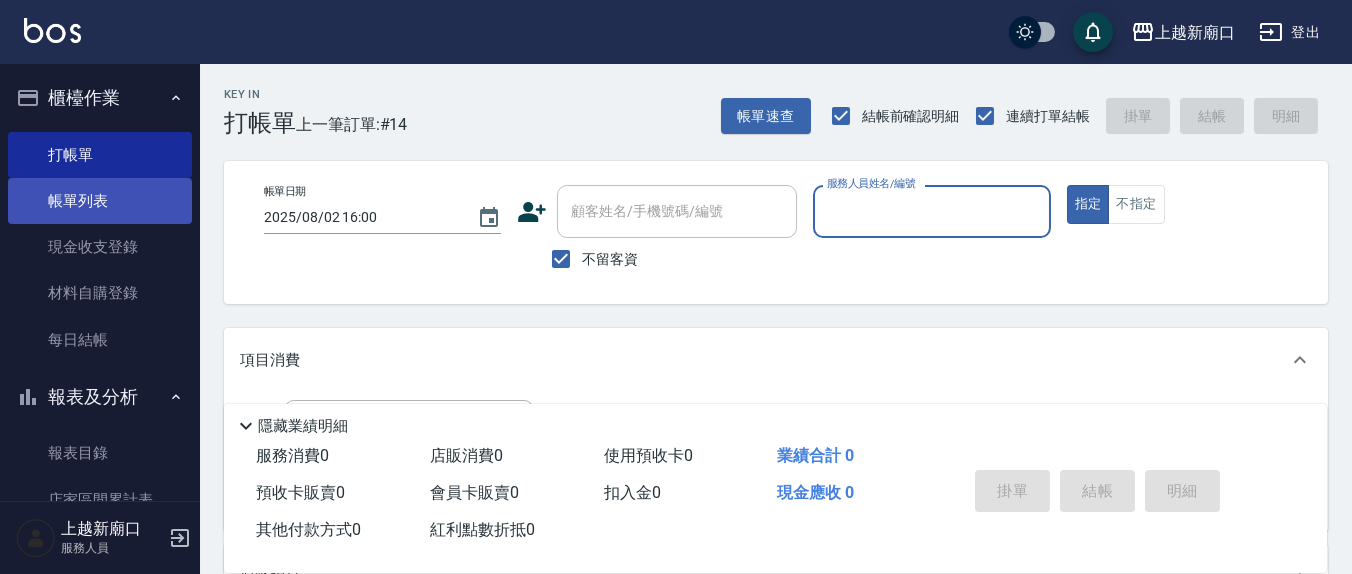 click on "帳單列表" at bounding box center (100, 201) 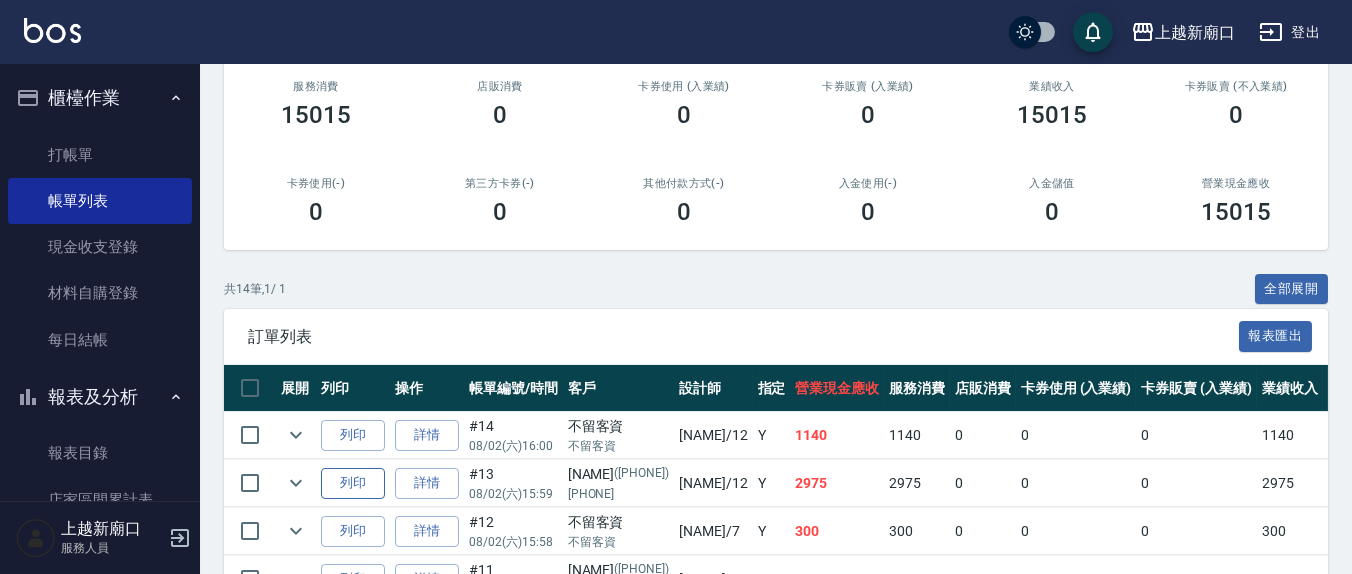 scroll, scrollTop: 21, scrollLeft: 0, axis: vertical 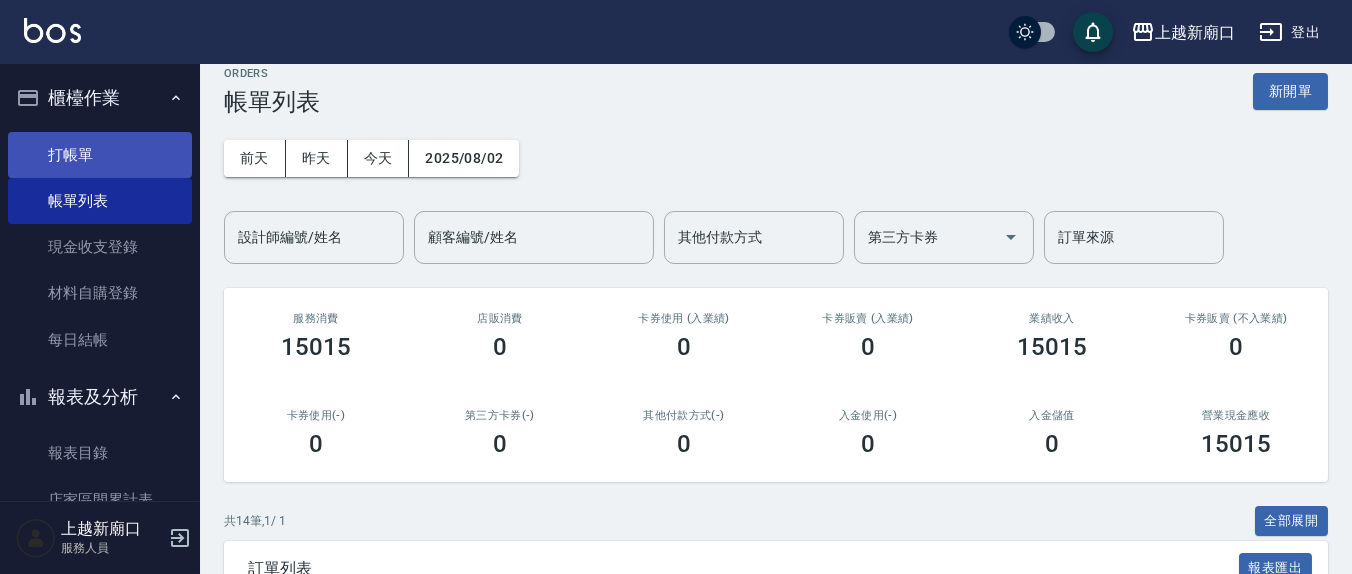 click on "打帳單" at bounding box center [100, 155] 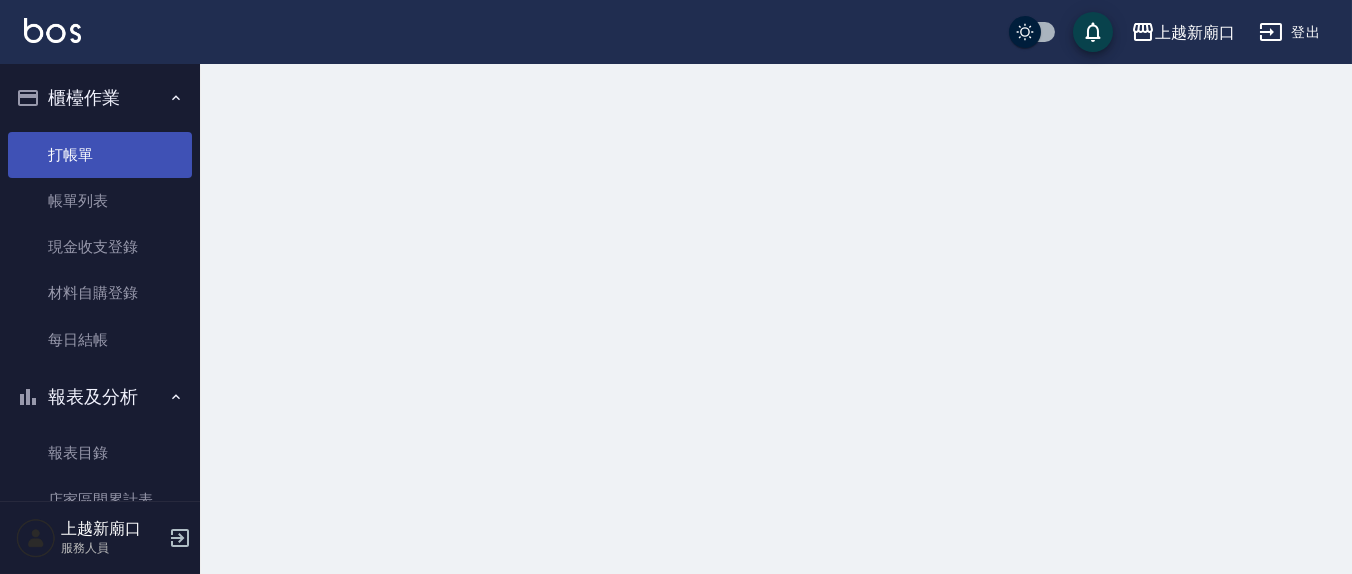 scroll, scrollTop: 0, scrollLeft: 0, axis: both 